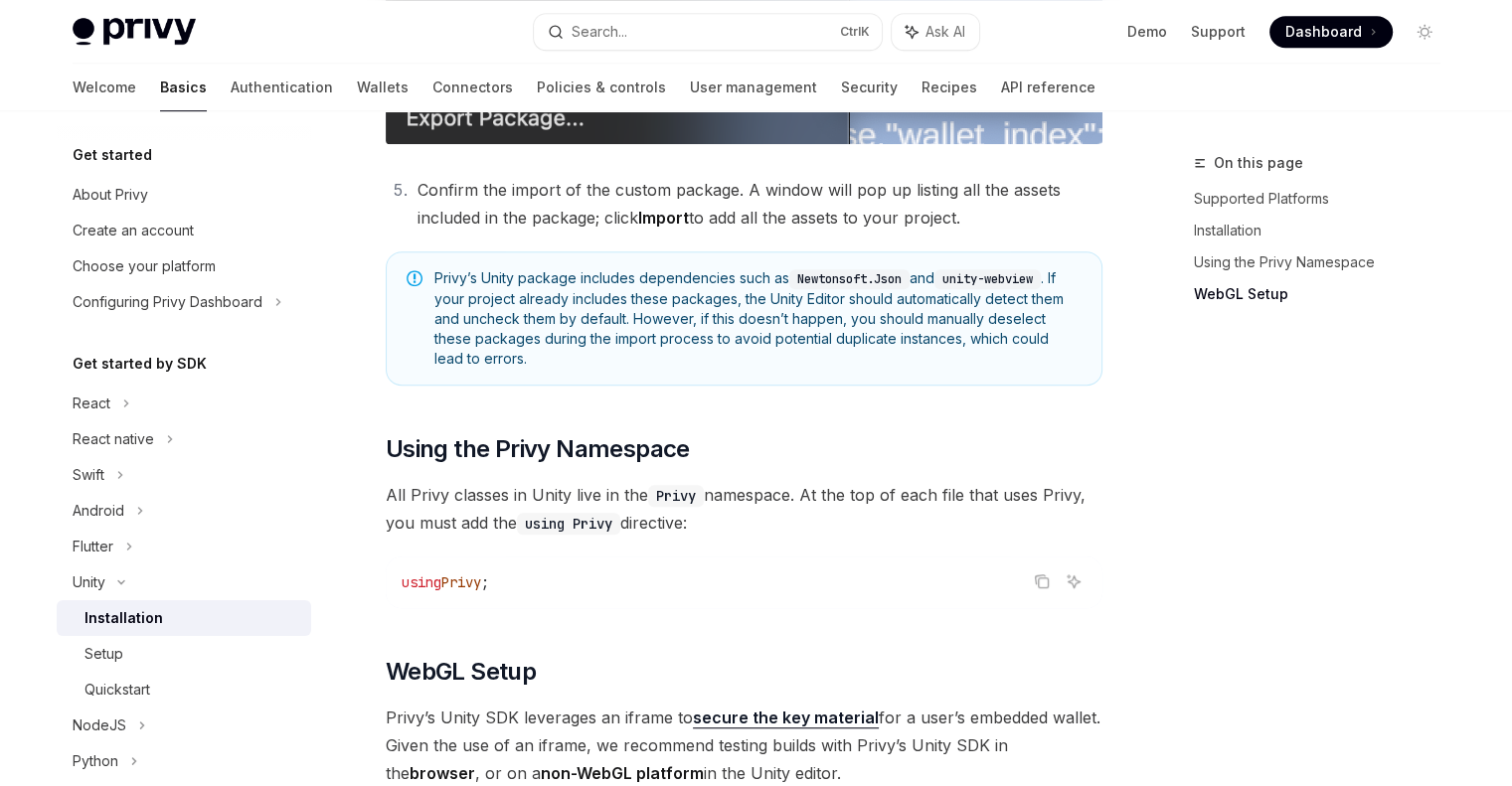 scroll, scrollTop: 1192, scrollLeft: 0, axis: vertical 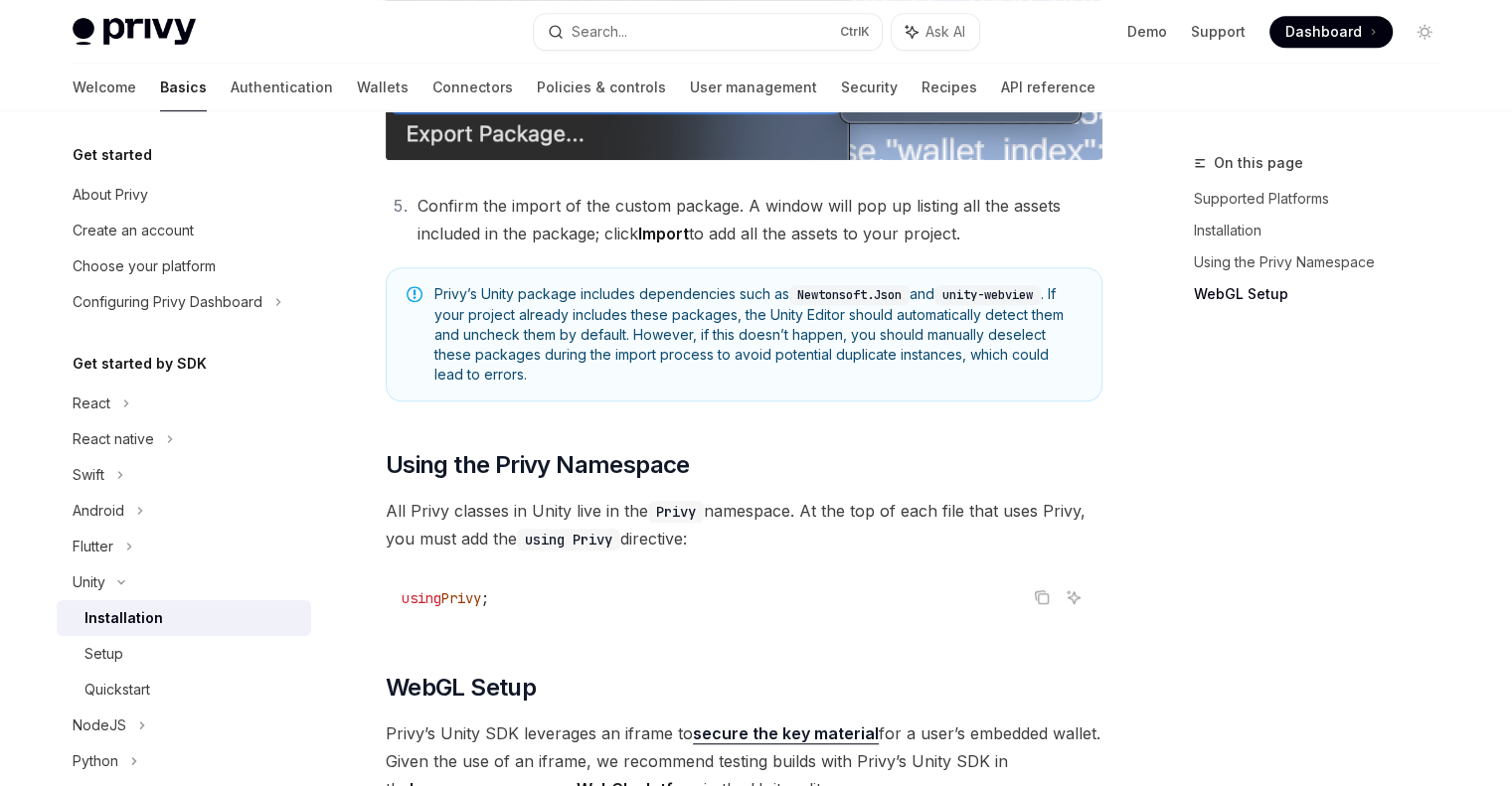 drag, startPoint x: 626, startPoint y: 542, endPoint x: 1274, endPoint y: 555, distance: 648.13039 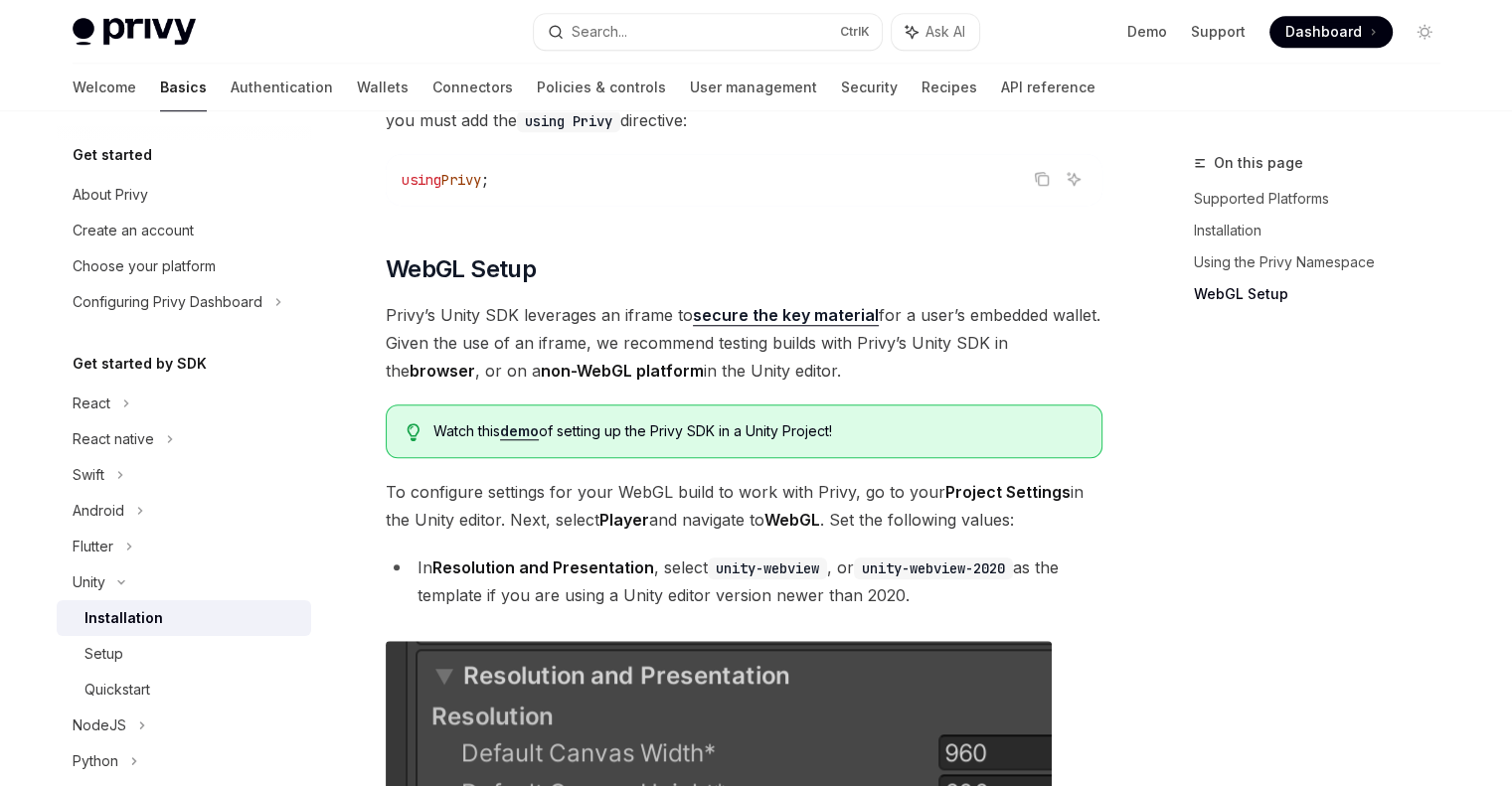 scroll, scrollTop: 1590, scrollLeft: 0, axis: vertical 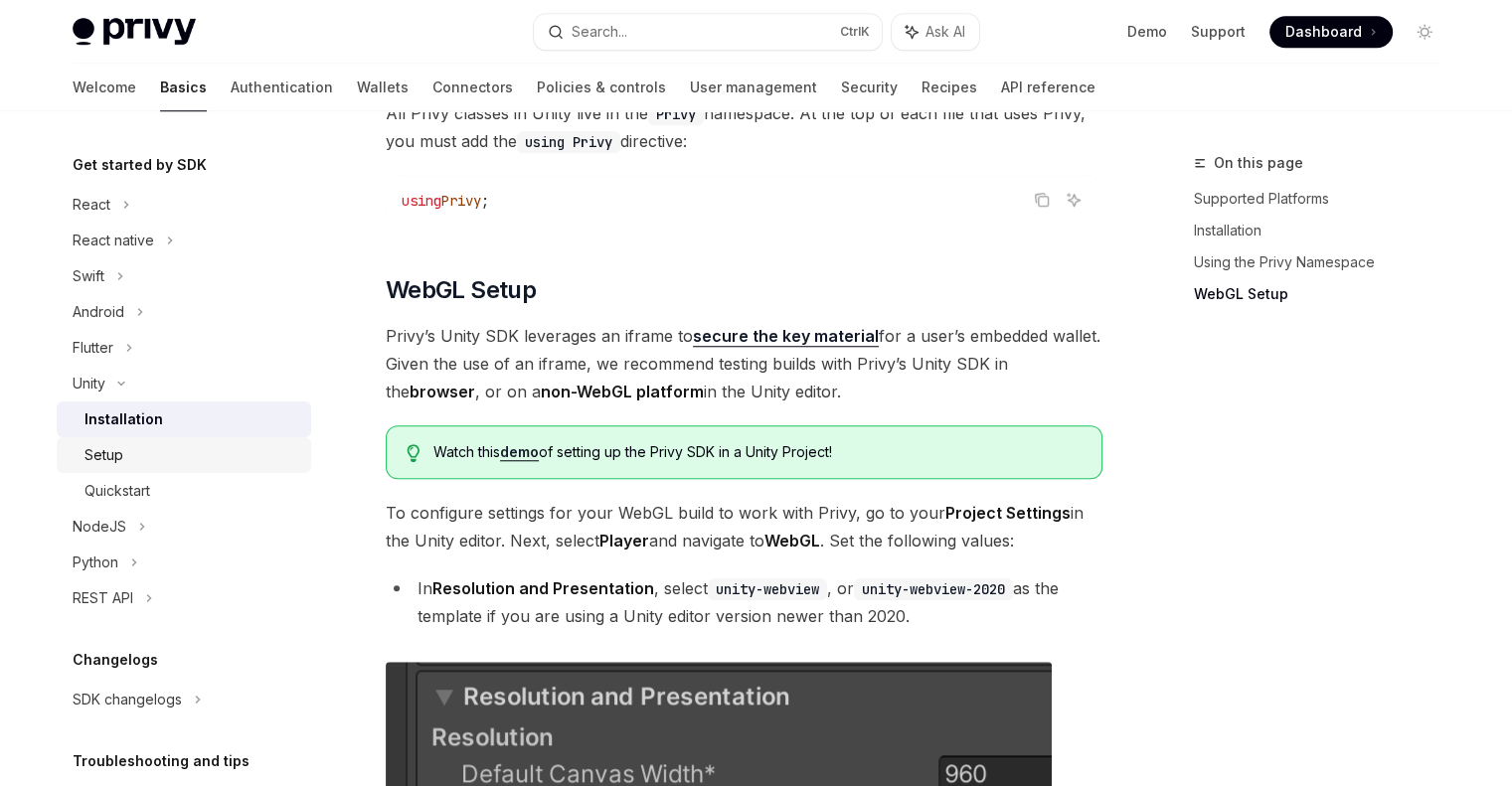 click on "Setup" at bounding box center [184, 455] 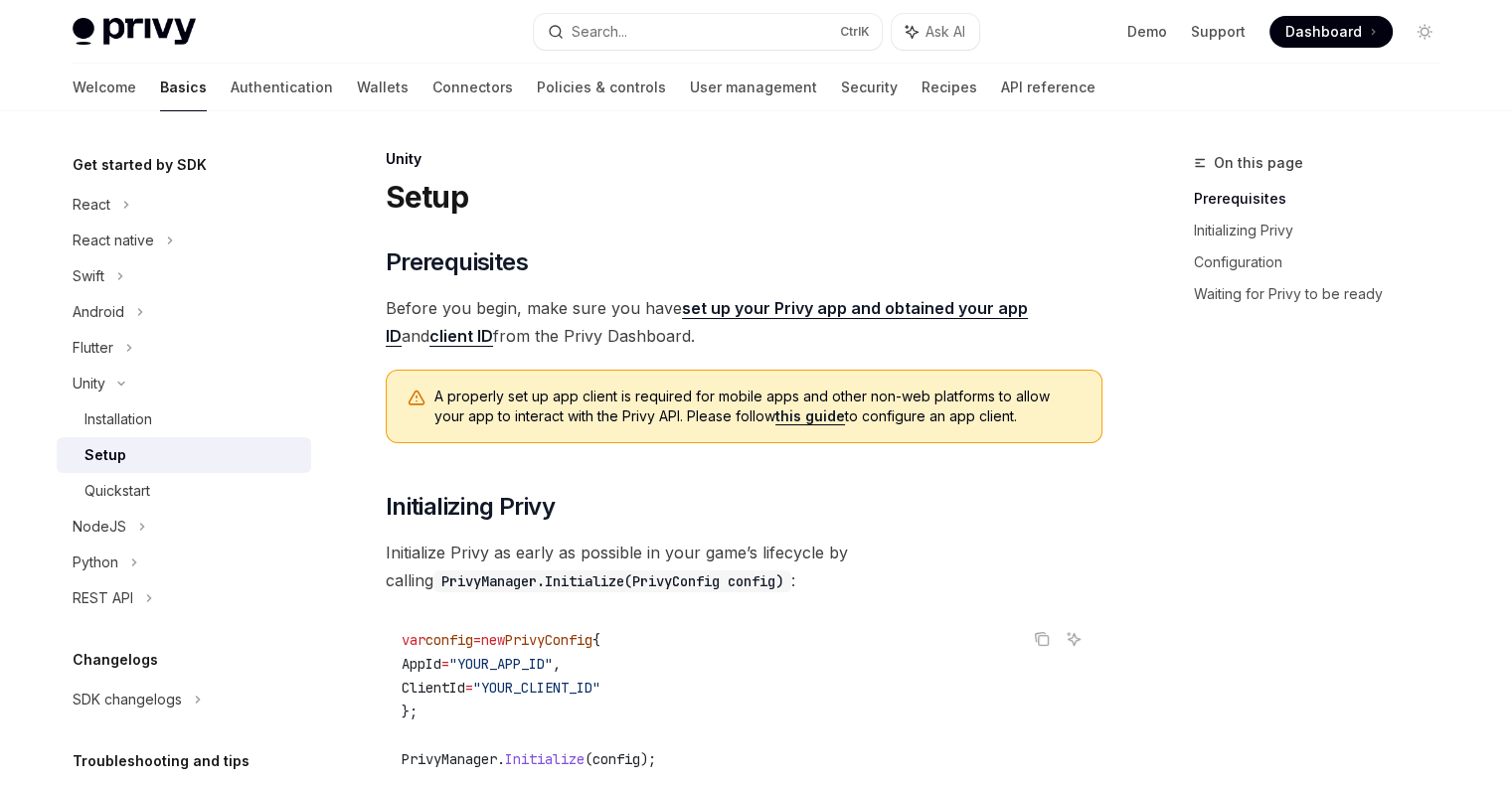 scroll, scrollTop: 0, scrollLeft: 0, axis: both 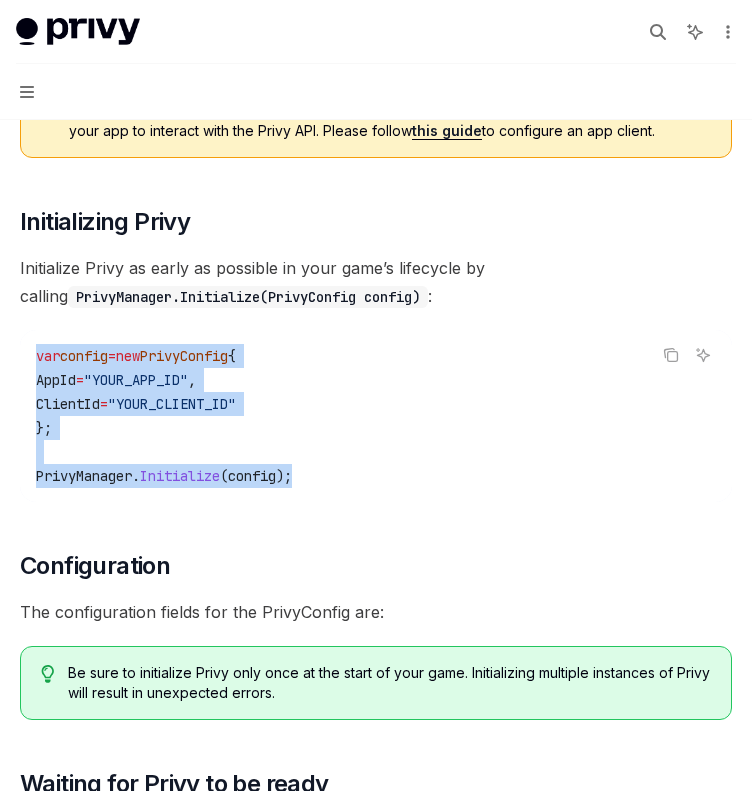 drag, startPoint x: 300, startPoint y: 479, endPoint x: 23, endPoint y: 359, distance: 301.8758 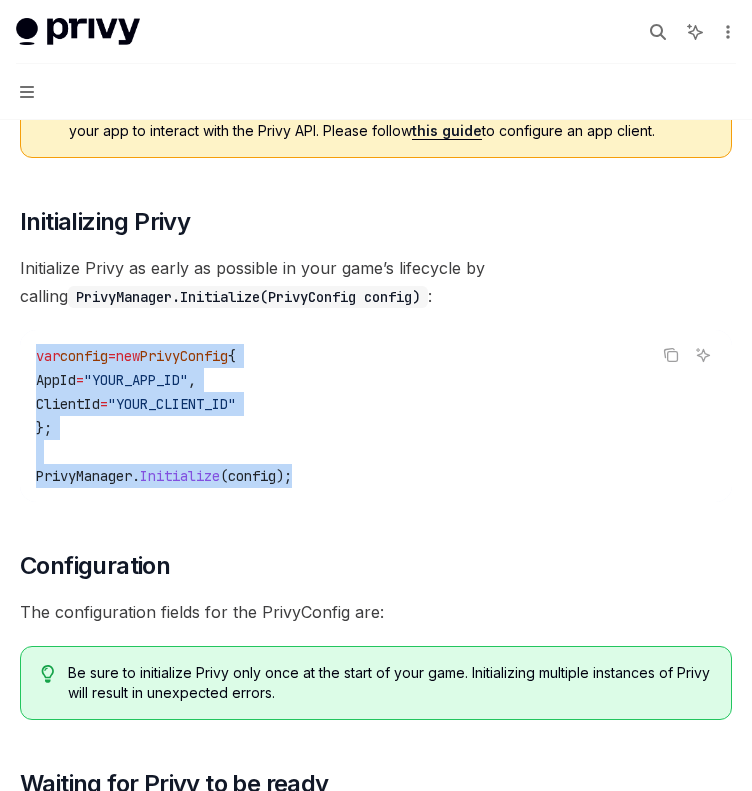 copy on "var  config  =  new  PrivyConfig {
AppId  =  "YOUR_APP_ID" ,
ClientId  =  "YOUR_CLIENT_ID"
};
PrivyManager . Initialize ( config );" 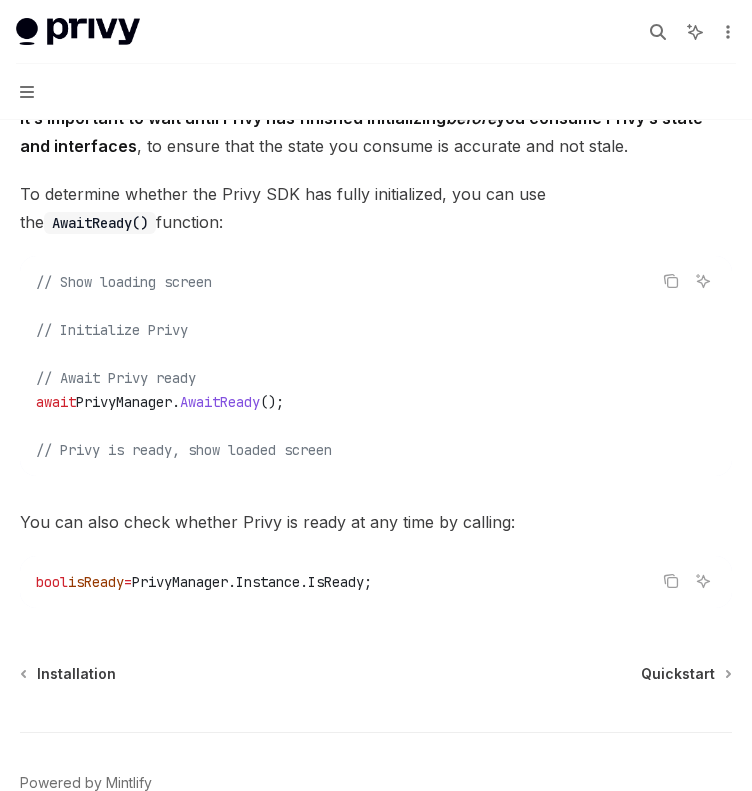 scroll, scrollTop: 1128, scrollLeft: 0, axis: vertical 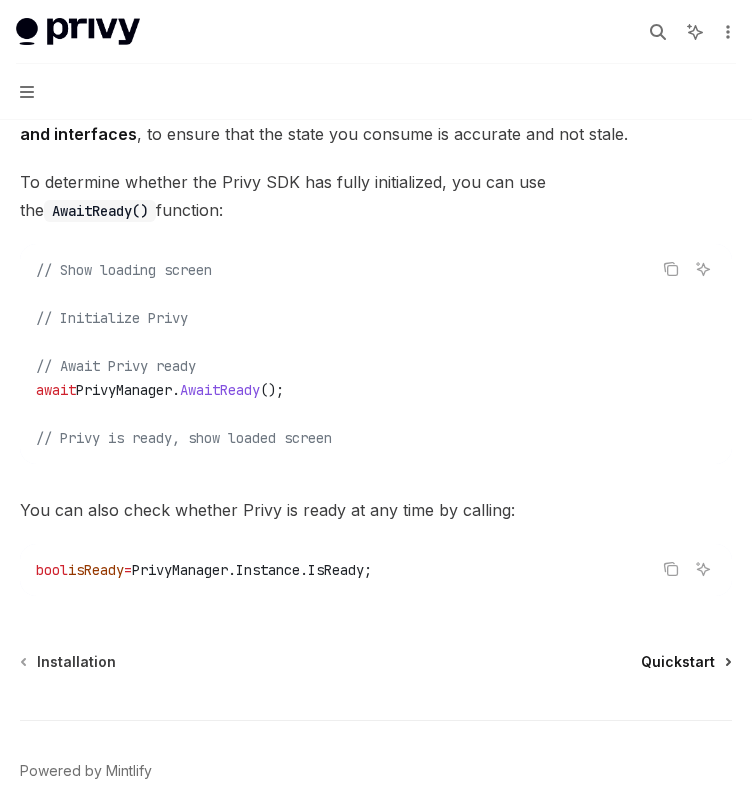 click on "Quickstart" at bounding box center [678, 662] 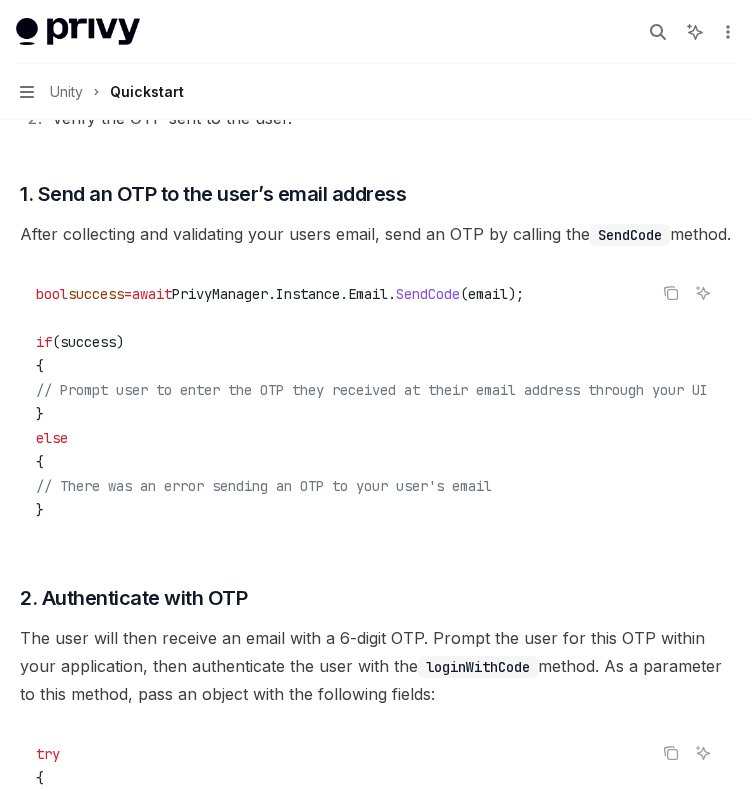 scroll, scrollTop: 700, scrollLeft: 0, axis: vertical 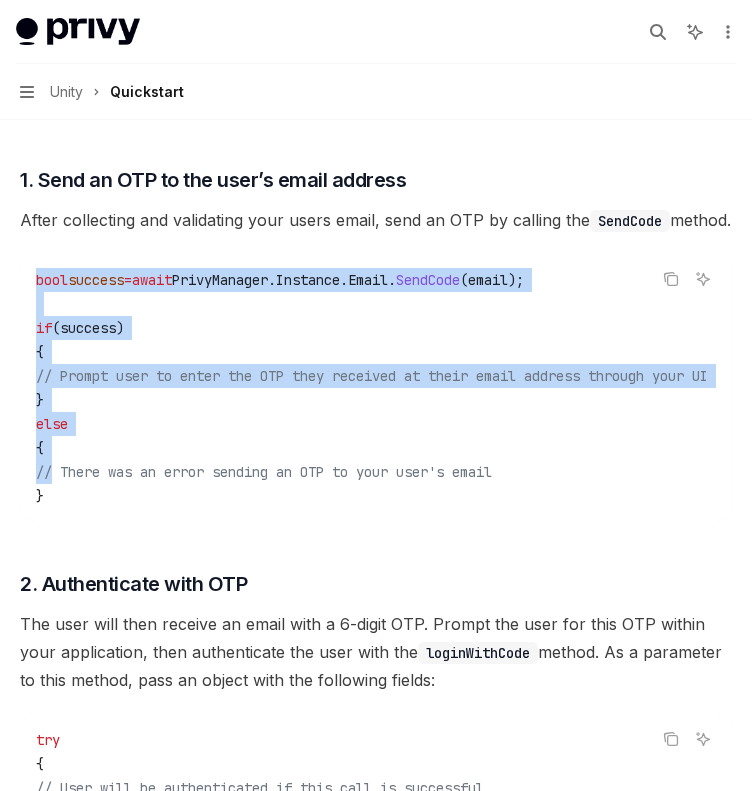 drag, startPoint x: 48, startPoint y: 511, endPoint x: 32, endPoint y: 305, distance: 206.62042 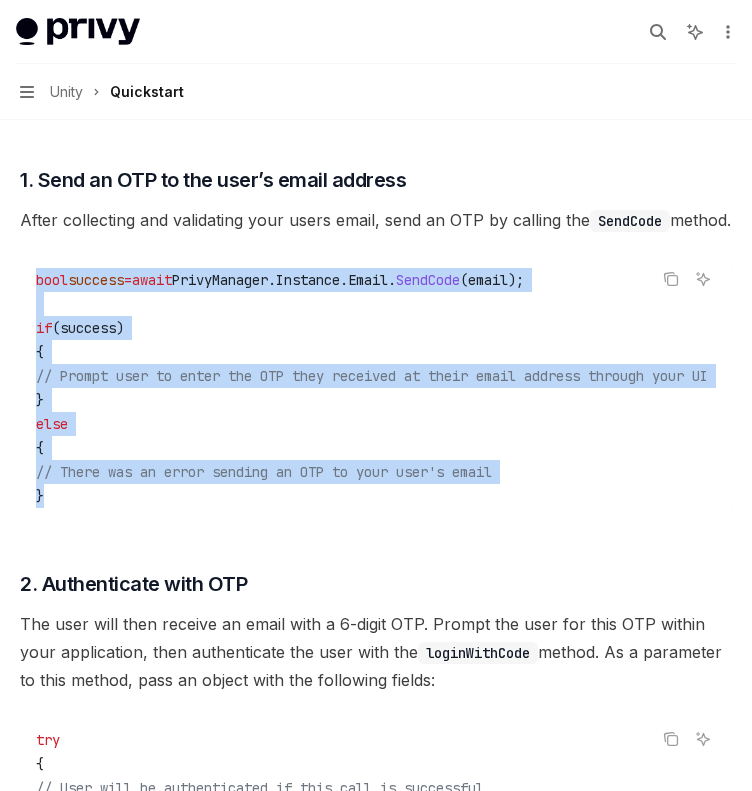 drag, startPoint x: 46, startPoint y: 519, endPoint x: 36, endPoint y: 307, distance: 212.23572 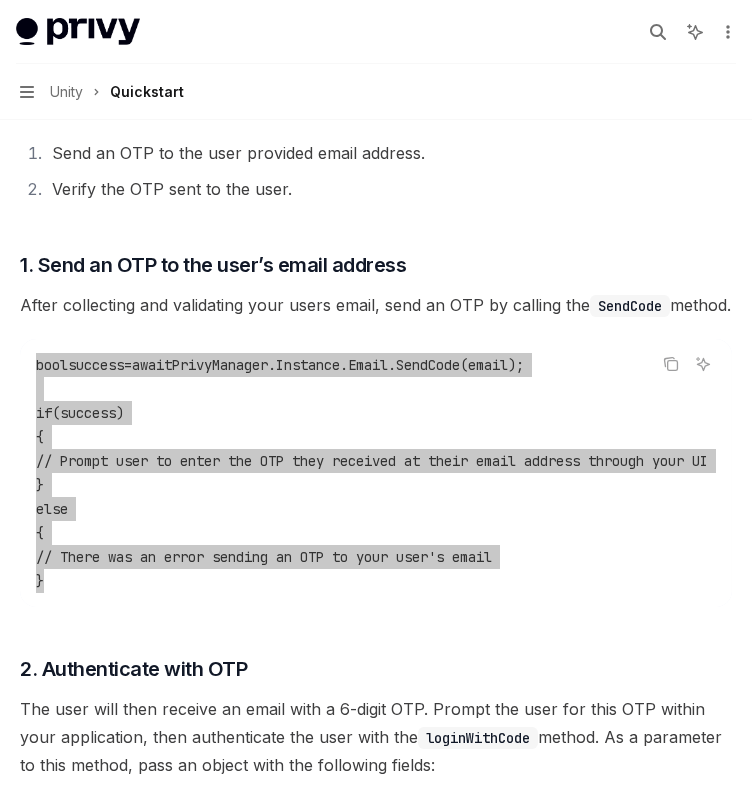 scroll, scrollTop: 700, scrollLeft: 0, axis: vertical 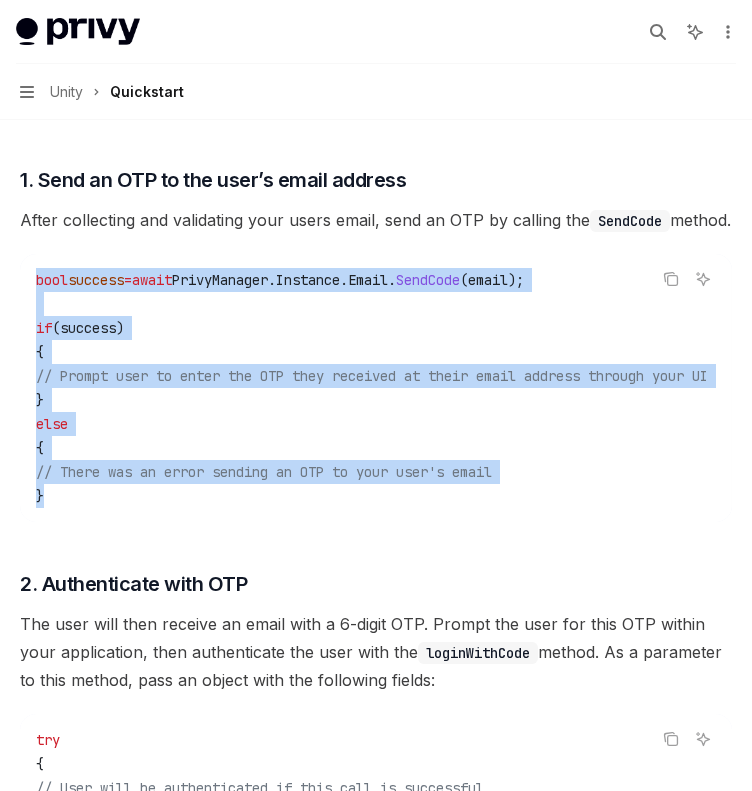 click on "bool  success  =  await  PrivyManager . Instance . Email . SendCode ( email );
if  ( success )
{
// Prompt user to enter the OTP they received at their email address through your UI
}
else
{
// There was an error sending an OTP to your user's email
}" at bounding box center (396, 388) 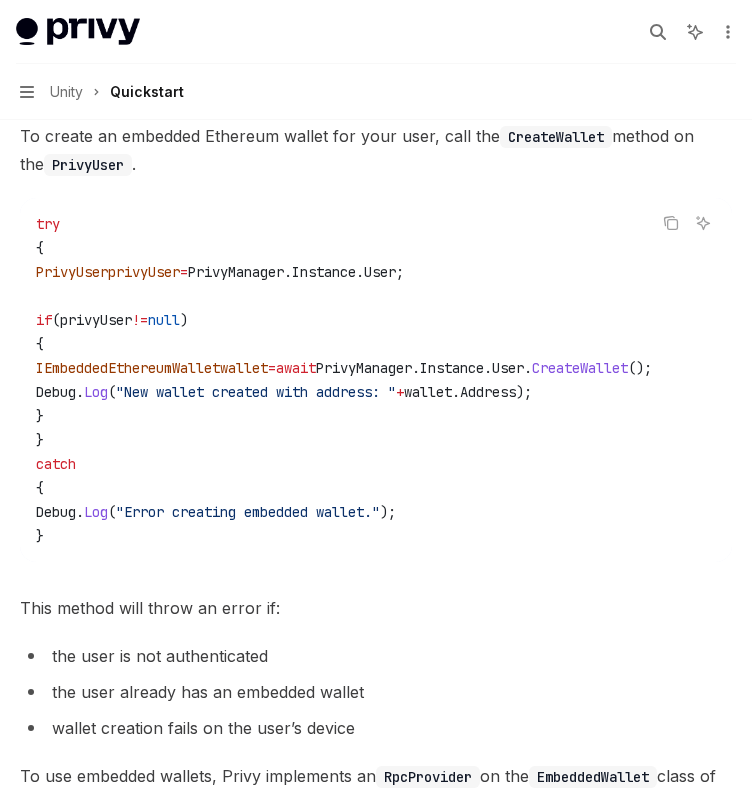 scroll, scrollTop: 1912, scrollLeft: 0, axis: vertical 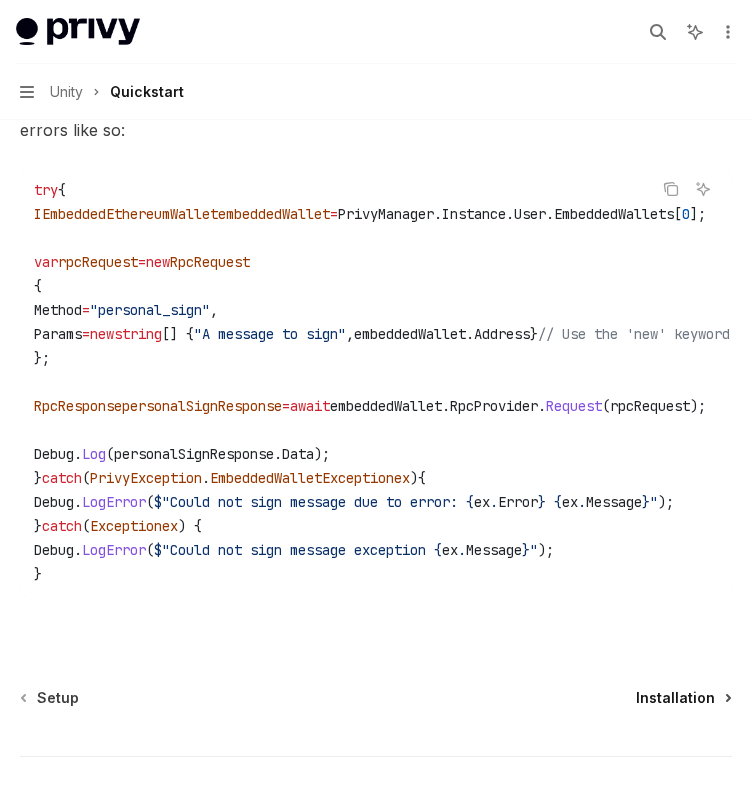 click on "Setup Installation Powered by Mintlify" at bounding box center (376, 808) 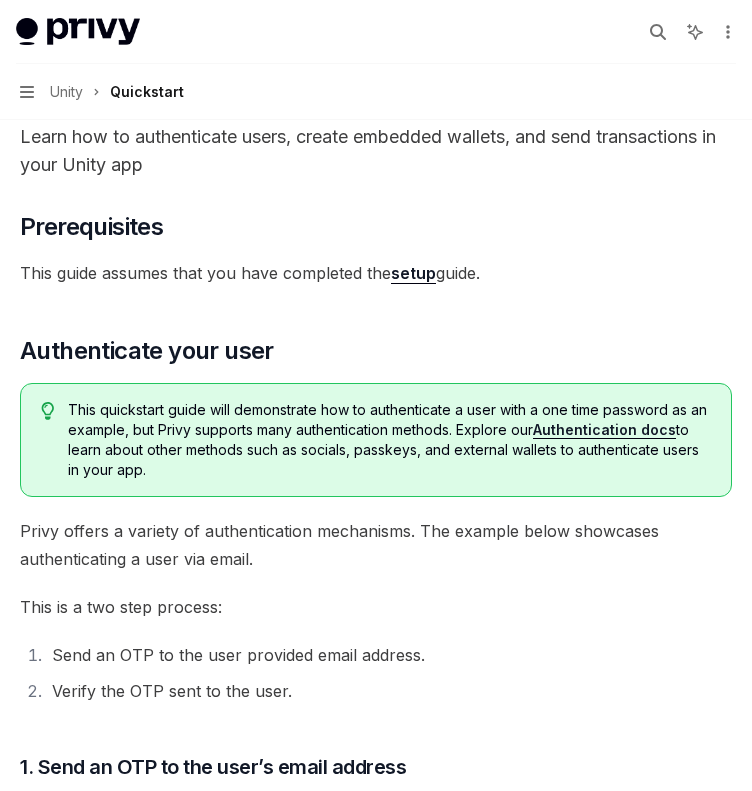 scroll, scrollTop: 0, scrollLeft: 0, axis: both 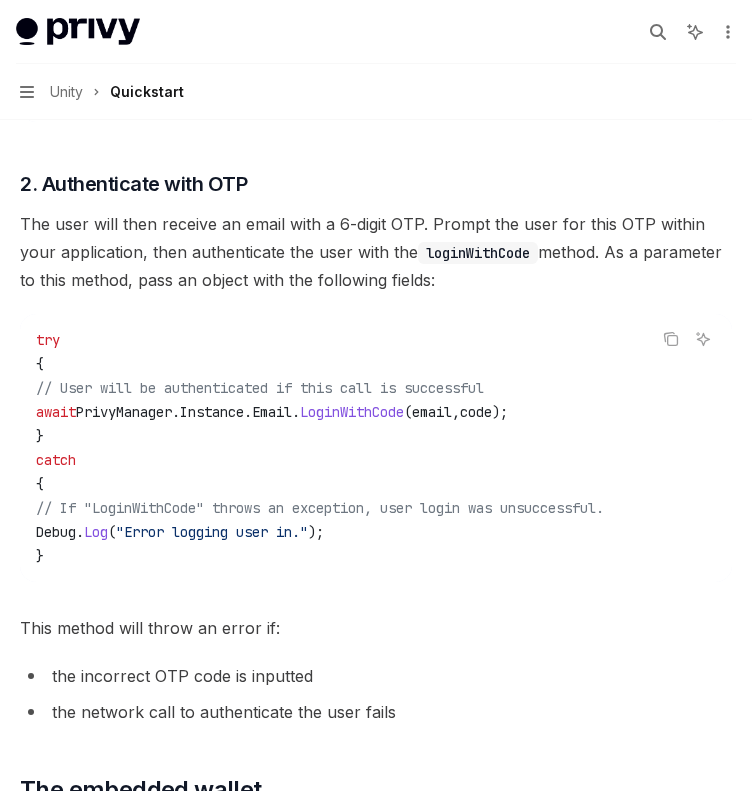 click on "// If "LoginWithCode" throws an exception, user login was unsuccessful." at bounding box center [320, 508] 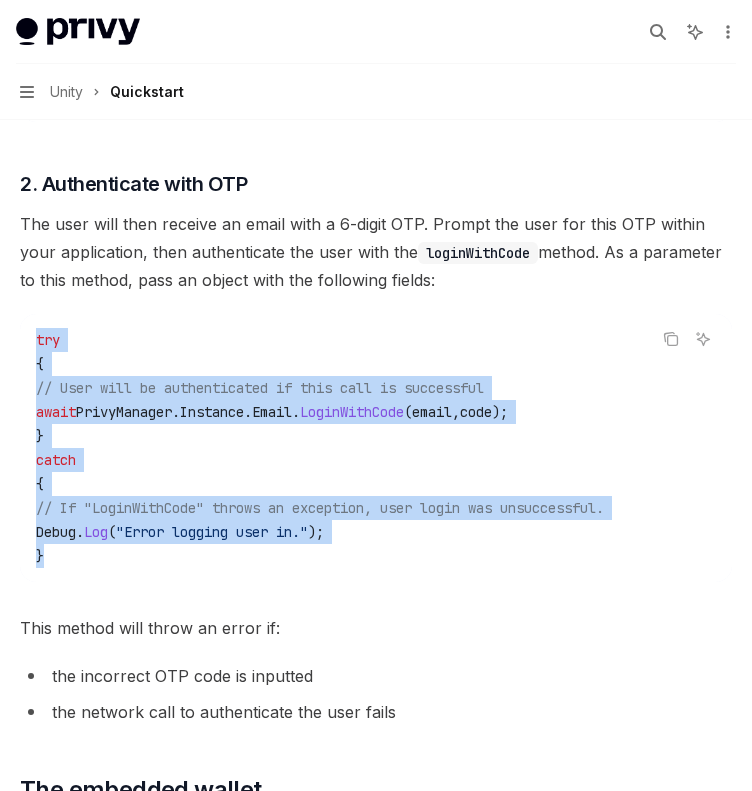 drag, startPoint x: 56, startPoint y: 585, endPoint x: 25, endPoint y: 377, distance: 210.29741 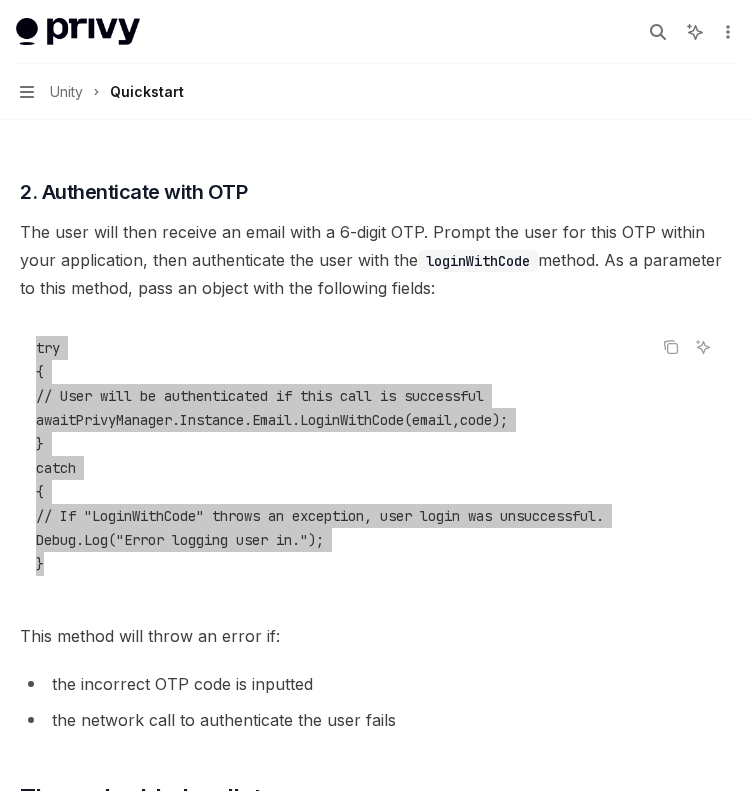 scroll, scrollTop: 1100, scrollLeft: 0, axis: vertical 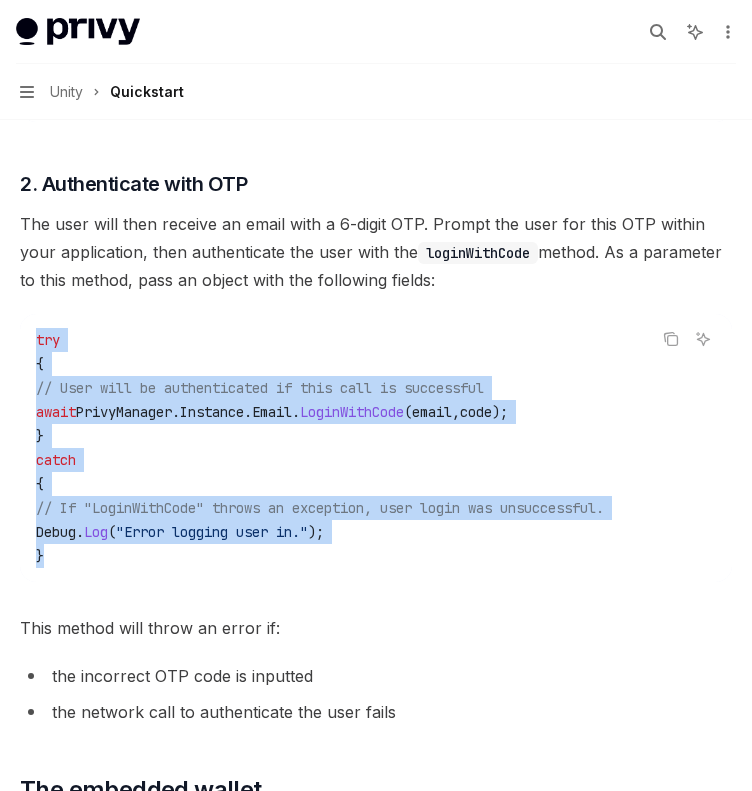click on "try
{
// User will be authenticated if this call is successful
await  PrivyManager . Instance . Email . LoginWithCode ( email ,  code );
}
catch
{
// If "LoginWithCode" throws an exception, user login was unsuccessful.
Debug . Log ( "Error logging user in." );
}" at bounding box center (376, 448) 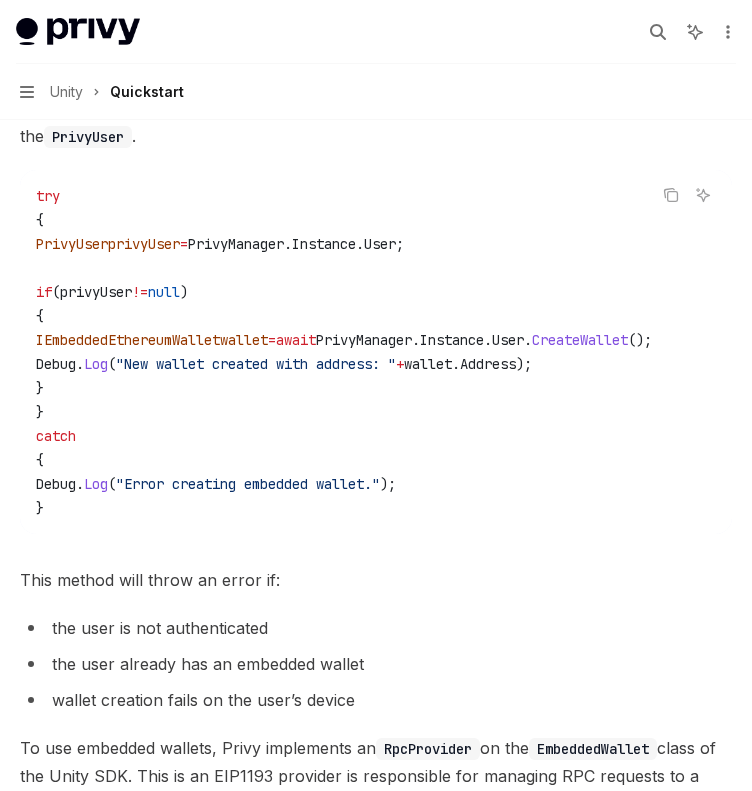 scroll, scrollTop: 2100, scrollLeft: 0, axis: vertical 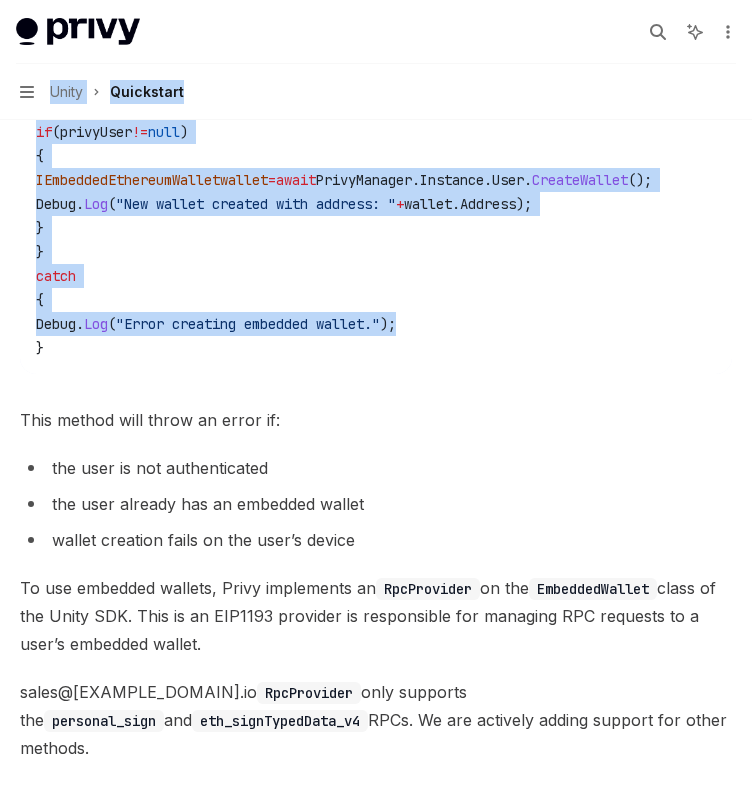 drag, startPoint x: 374, startPoint y: 342, endPoint x: 104, endPoint y: 191, distance: 309.35577 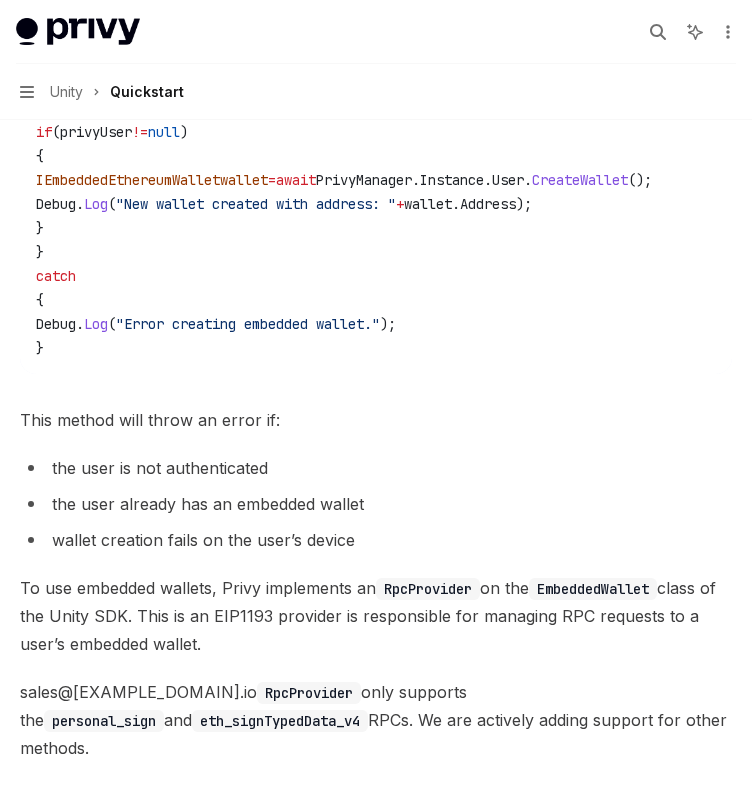 click on "}" at bounding box center [40, 348] 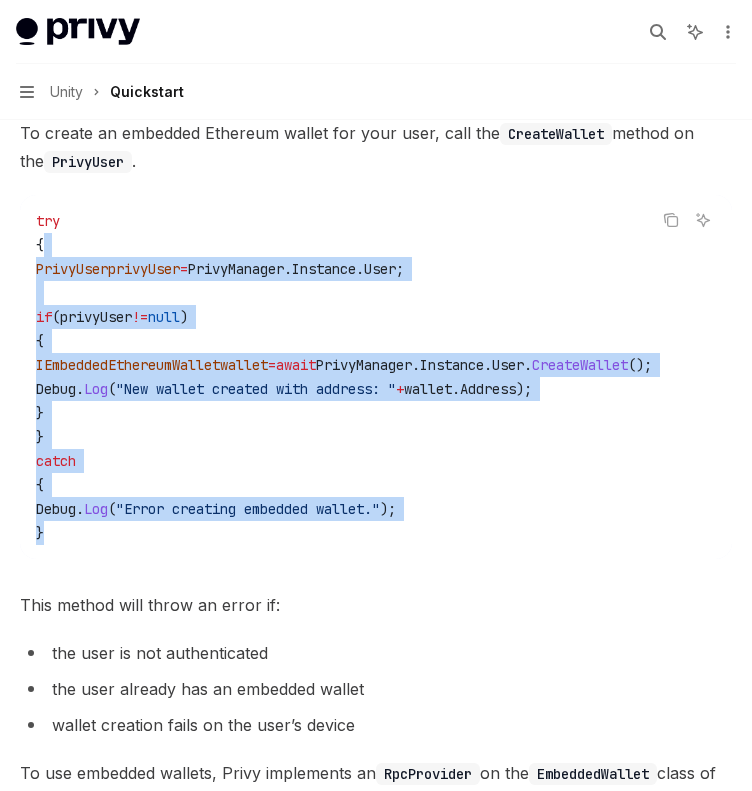 scroll, scrollTop: 1900, scrollLeft: 0, axis: vertical 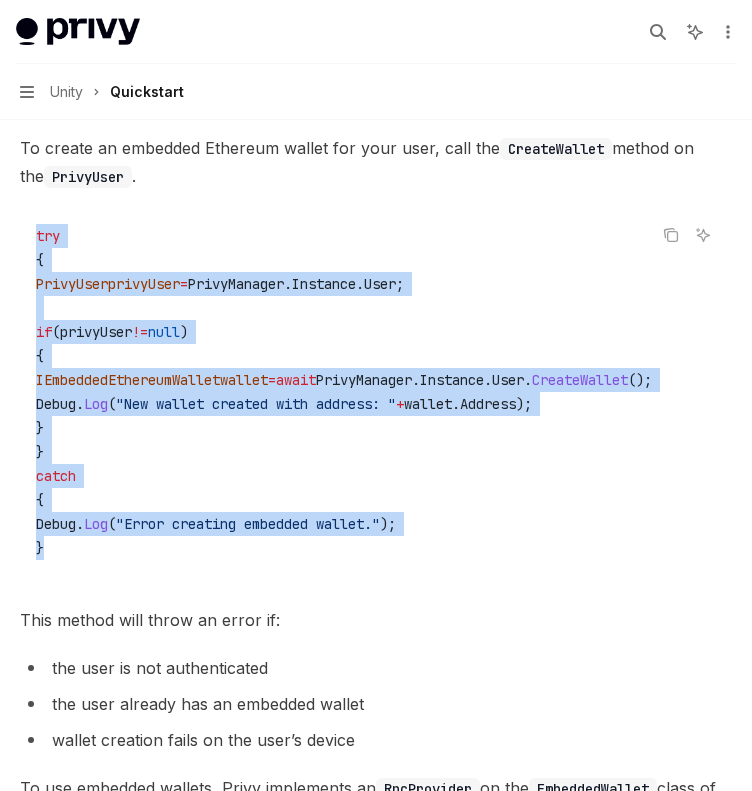 drag, startPoint x: 54, startPoint y: 383, endPoint x: 20, endPoint y: 274, distance: 114.17968 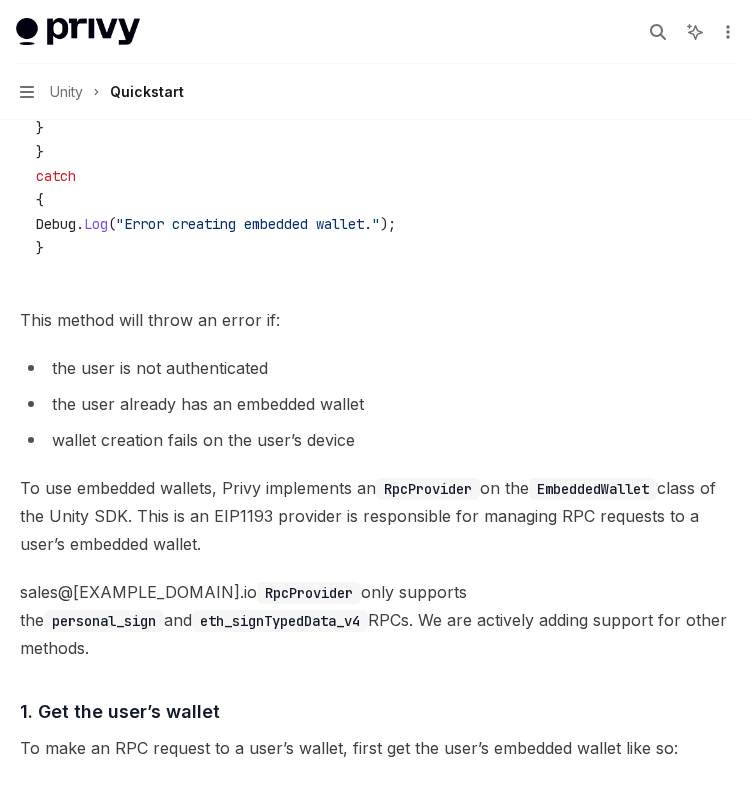 click on "the user is not authenticated" at bounding box center [376, 368] 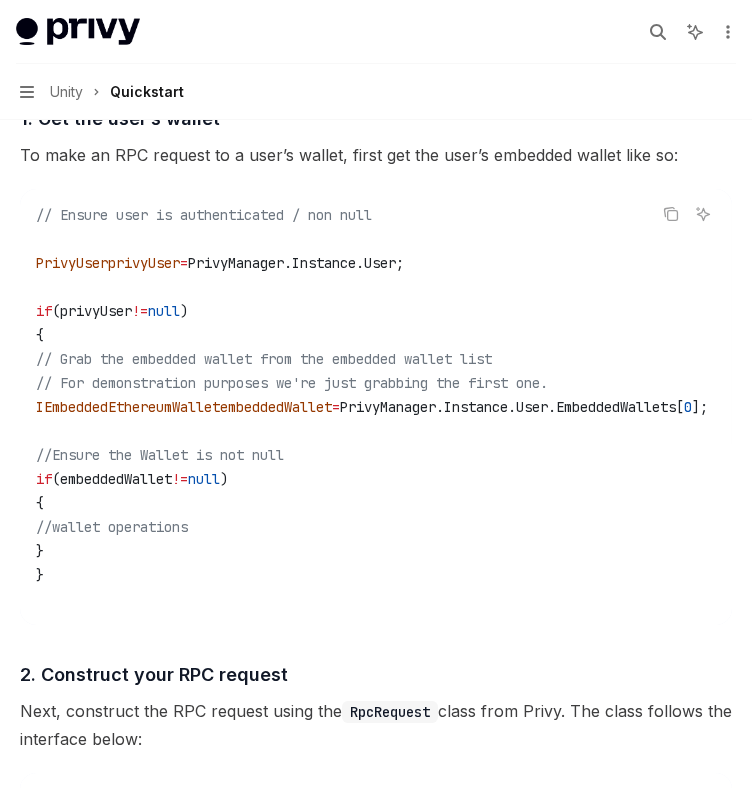 scroll, scrollTop: 2800, scrollLeft: 0, axis: vertical 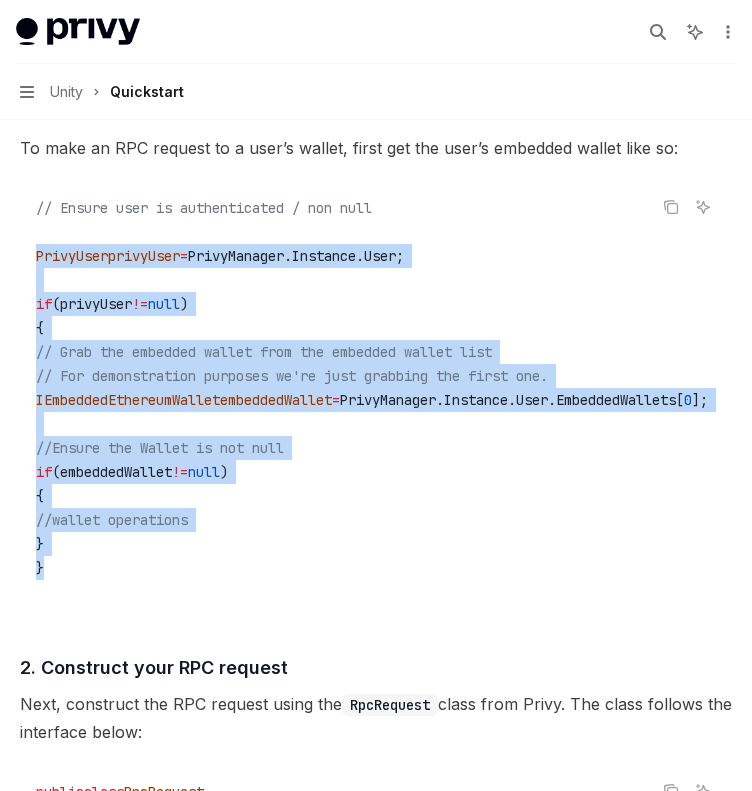 drag, startPoint x: 51, startPoint y: 582, endPoint x: 7, endPoint y: 264, distance: 321.0296 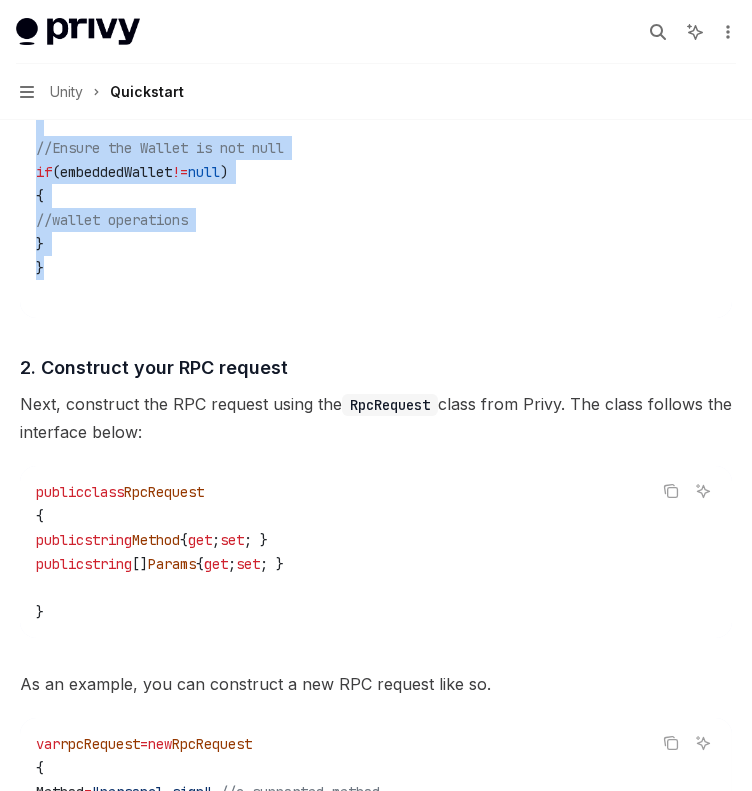drag, startPoint x: 334, startPoint y: 220, endPoint x: 330, endPoint y: 238, distance: 18.439089 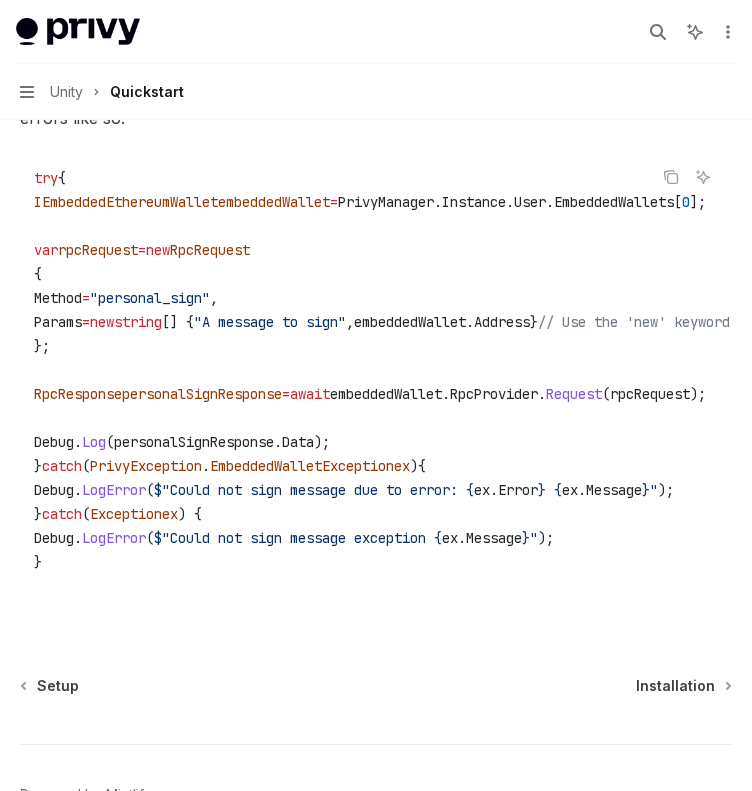 scroll, scrollTop: 5500, scrollLeft: 0, axis: vertical 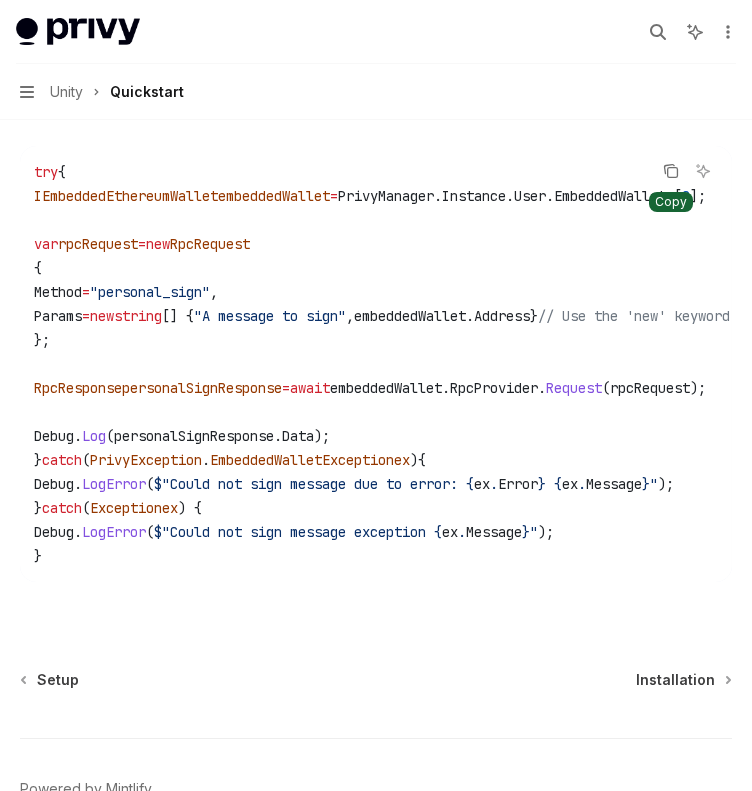 click 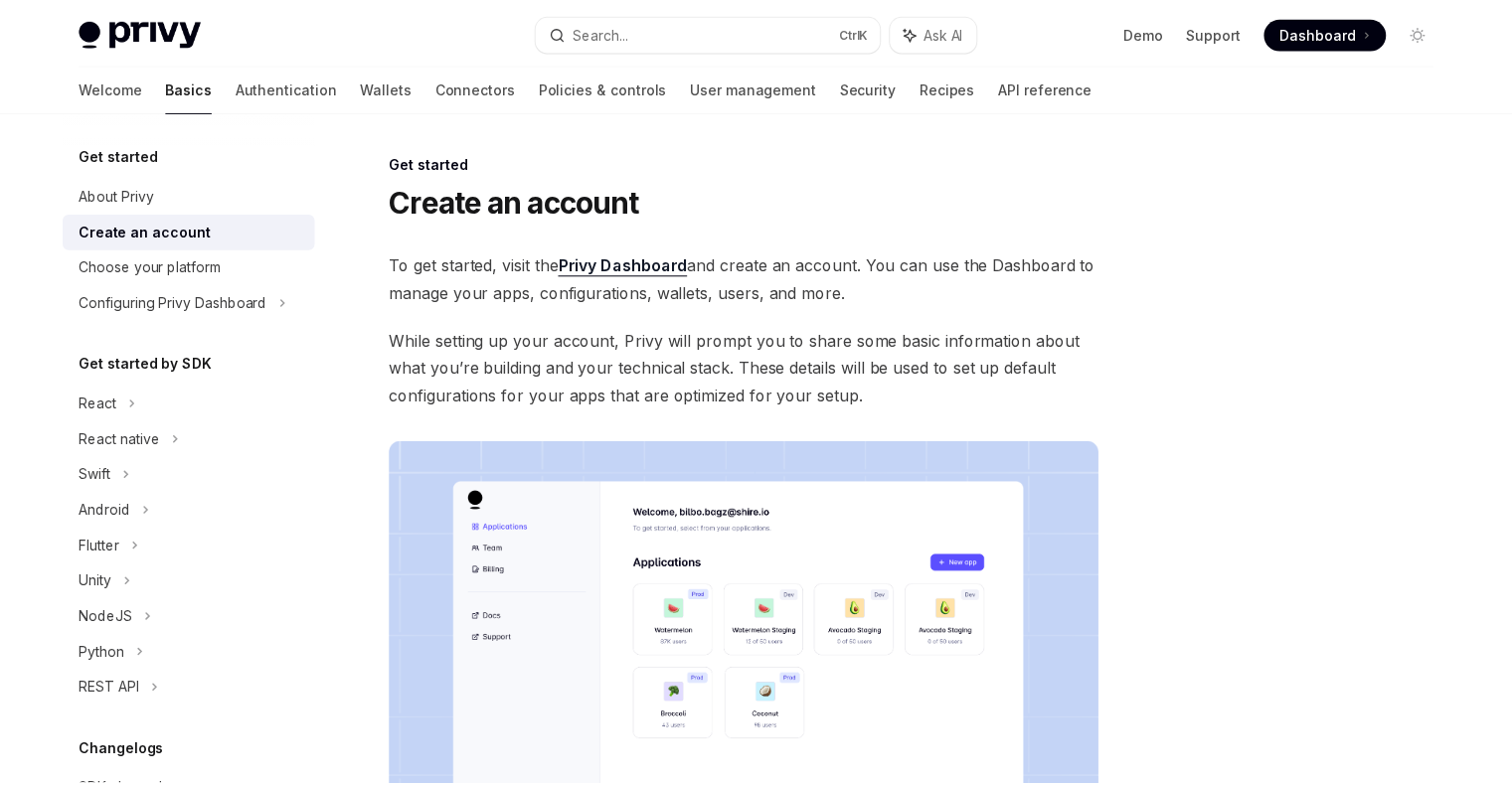scroll, scrollTop: 0, scrollLeft: 0, axis: both 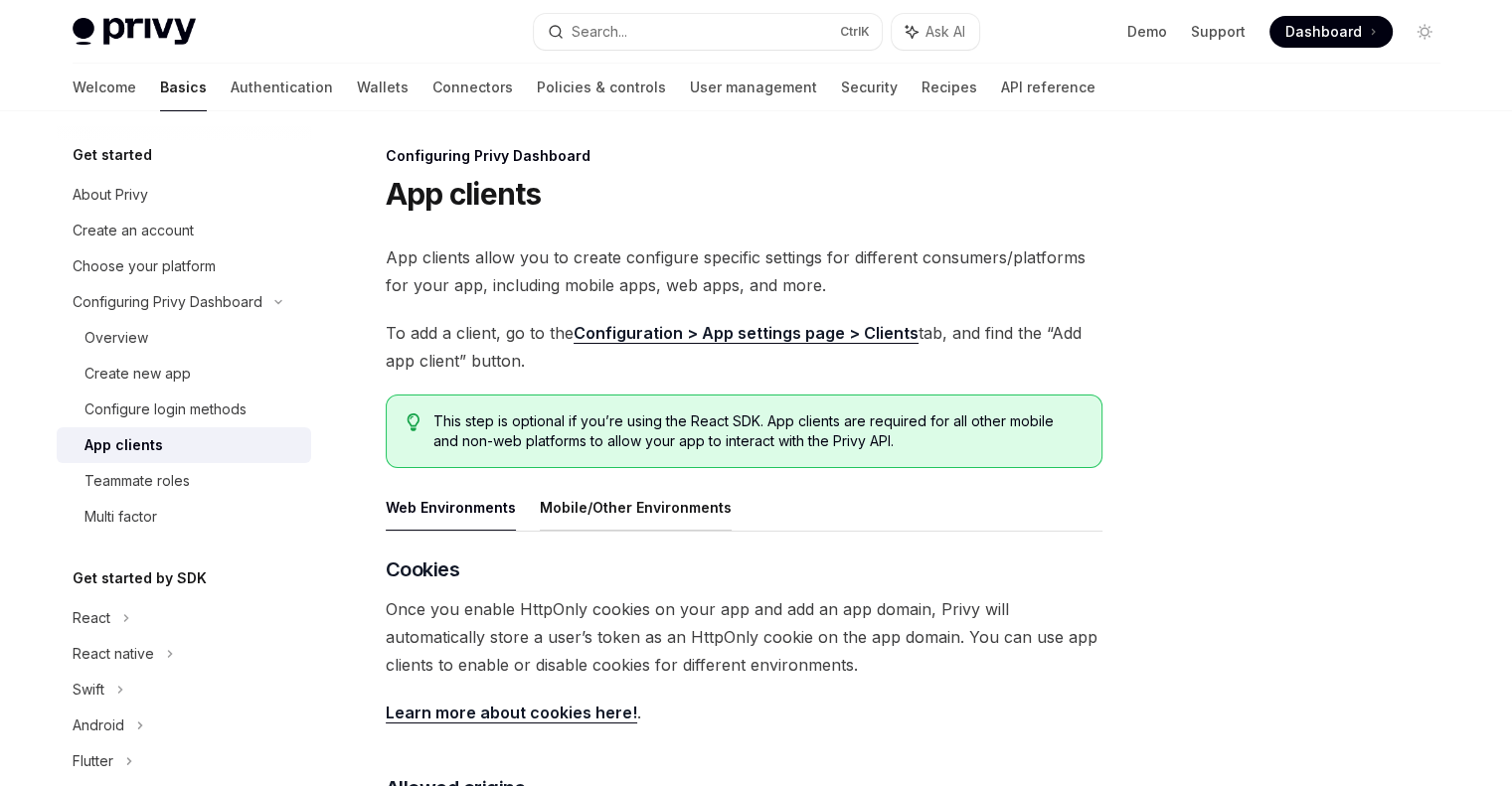 click on "Mobile/Other Environments" at bounding box center [635, 507] 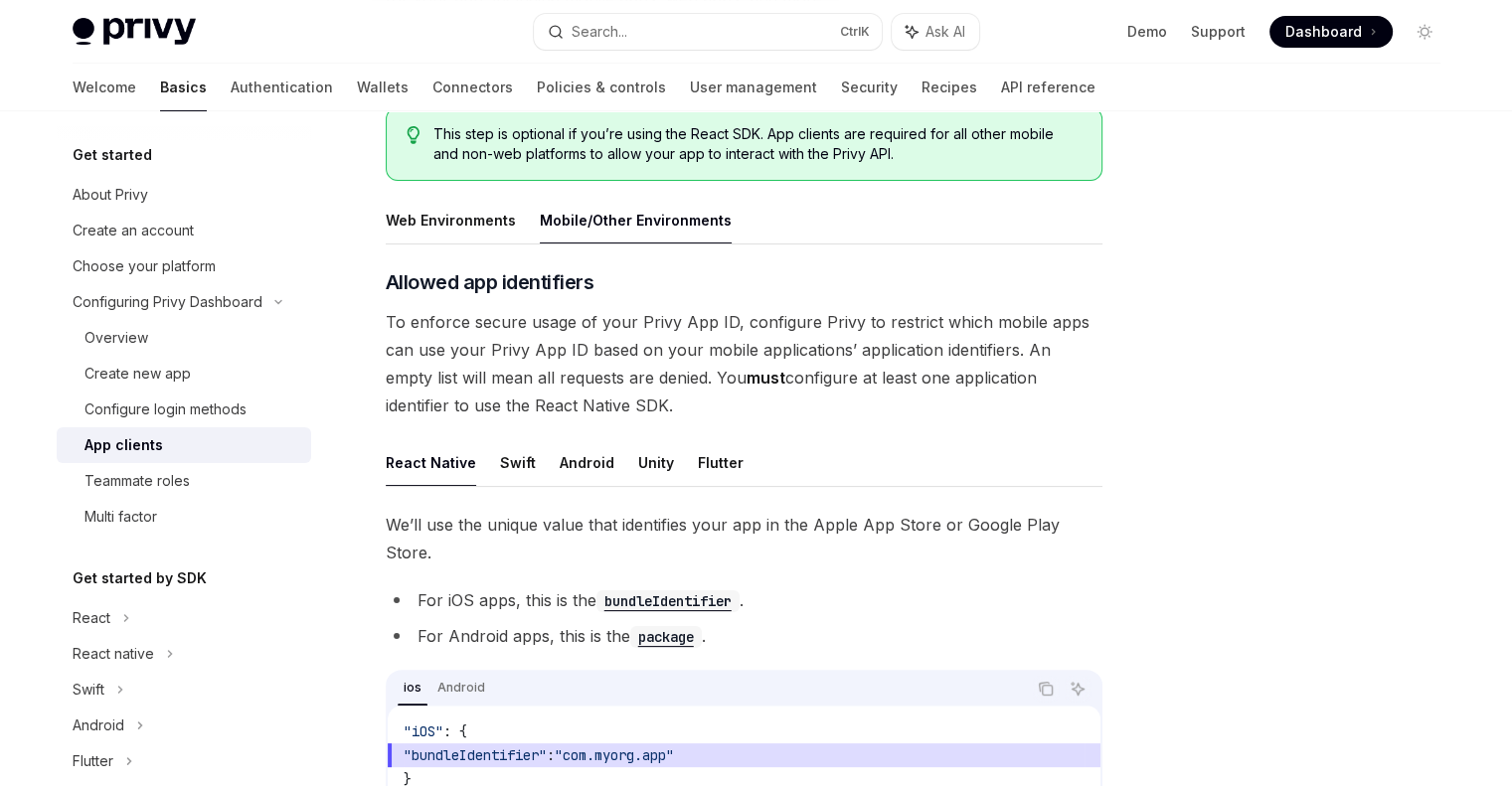 scroll, scrollTop: 305, scrollLeft: 0, axis: vertical 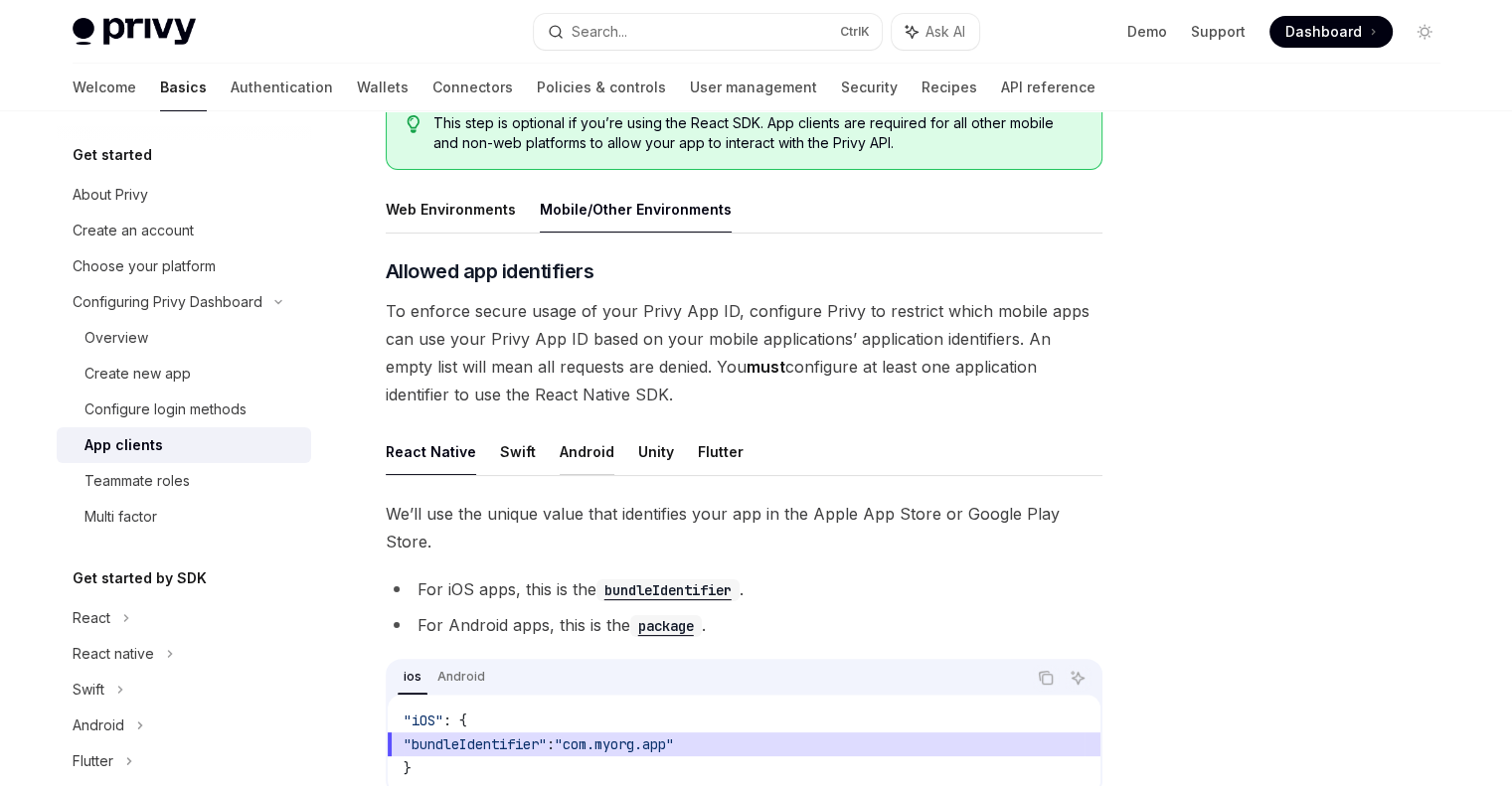 click on "Android" at bounding box center [587, 451] 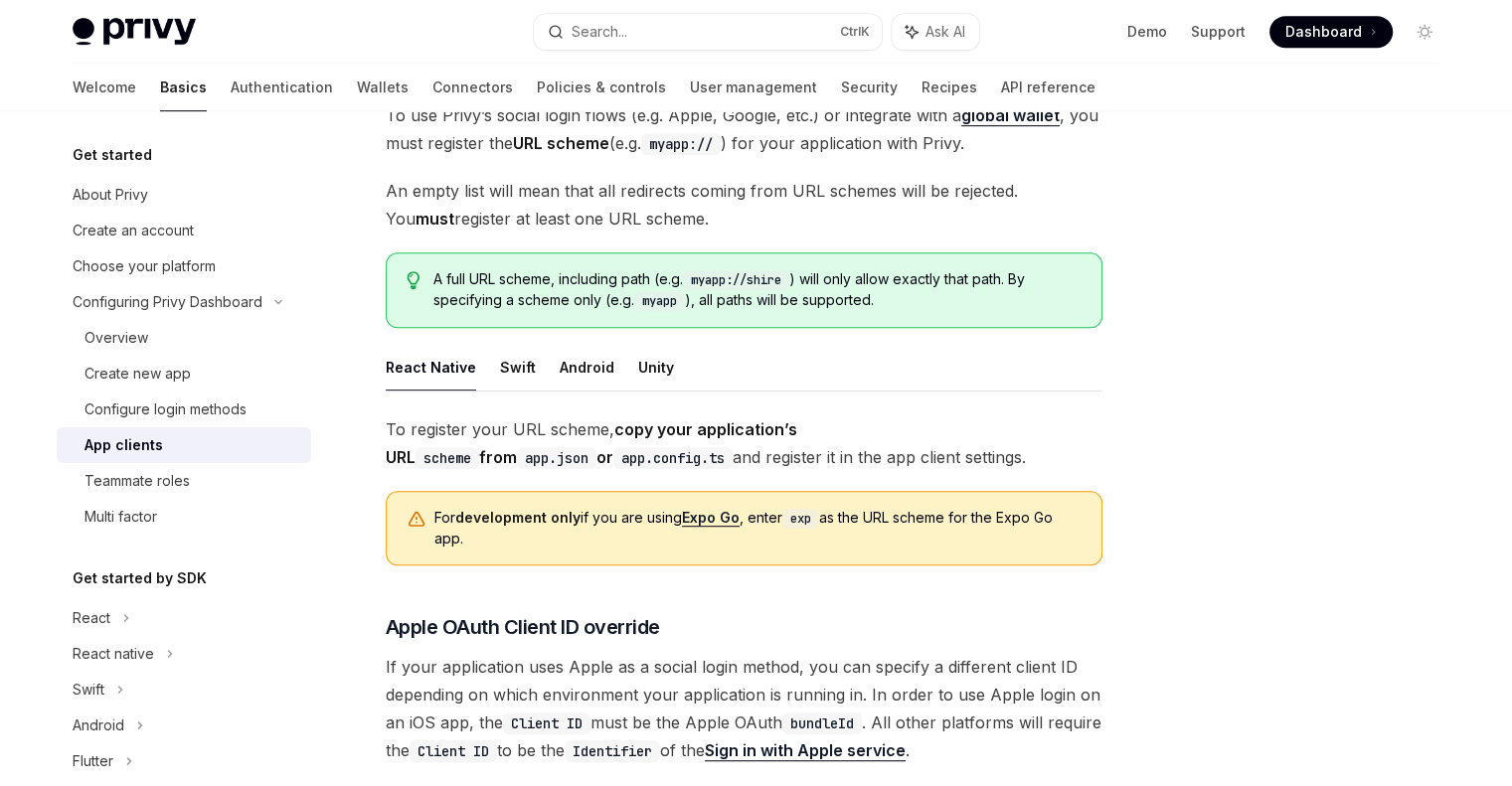 scroll, scrollTop: 1100, scrollLeft: 0, axis: vertical 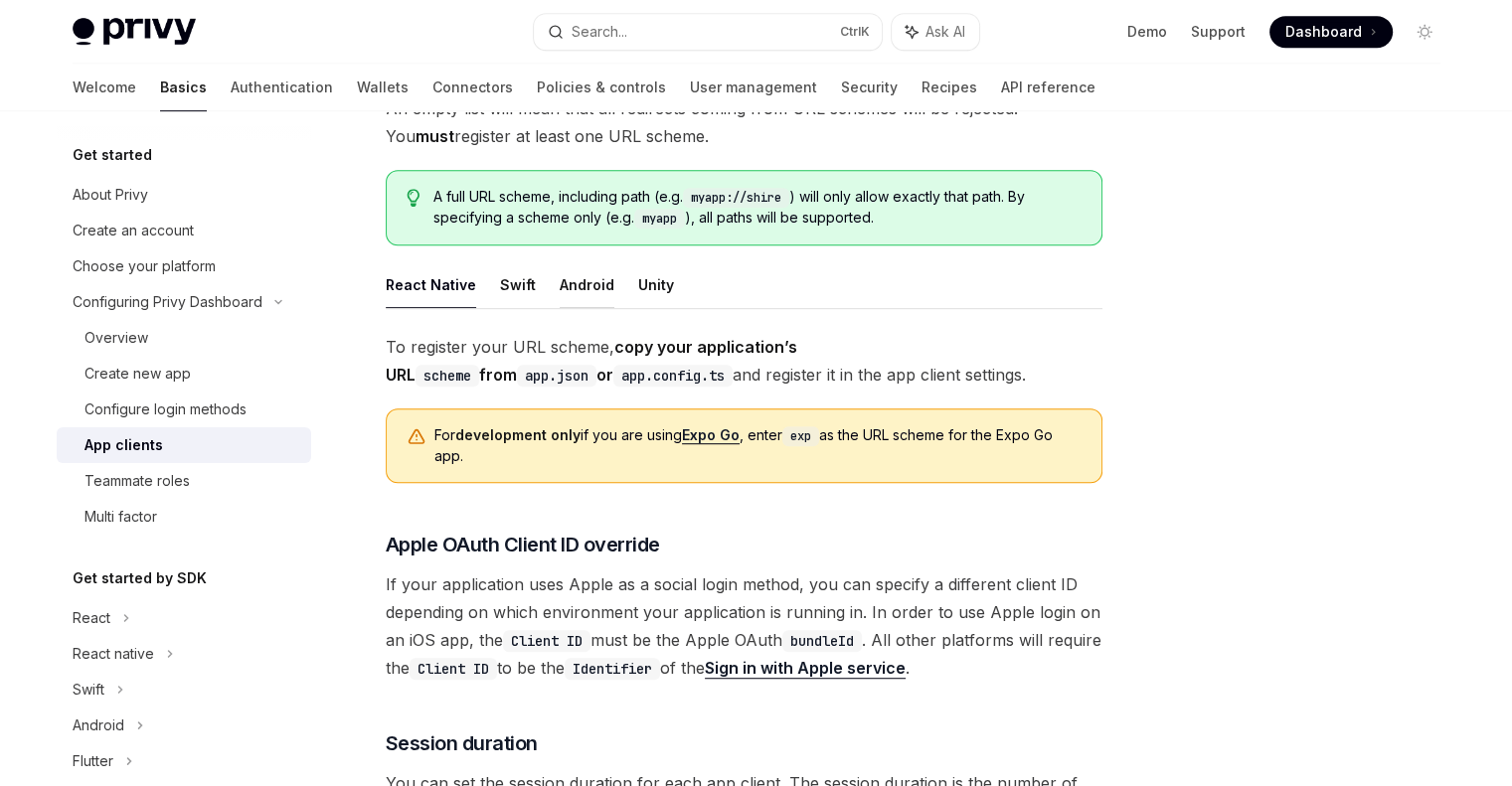 click on "Android" at bounding box center [587, 284] 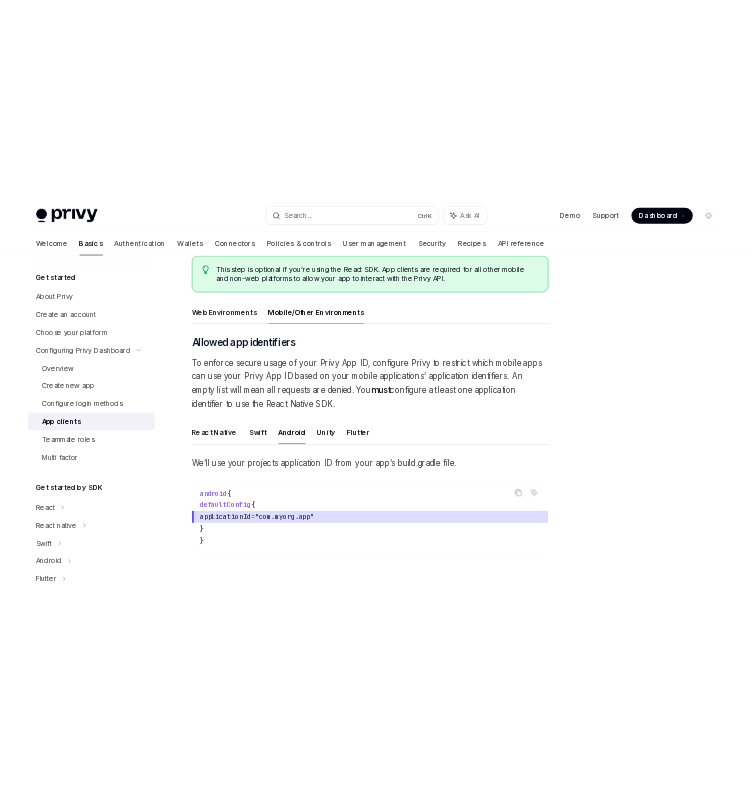 scroll, scrollTop: 245, scrollLeft: 0, axis: vertical 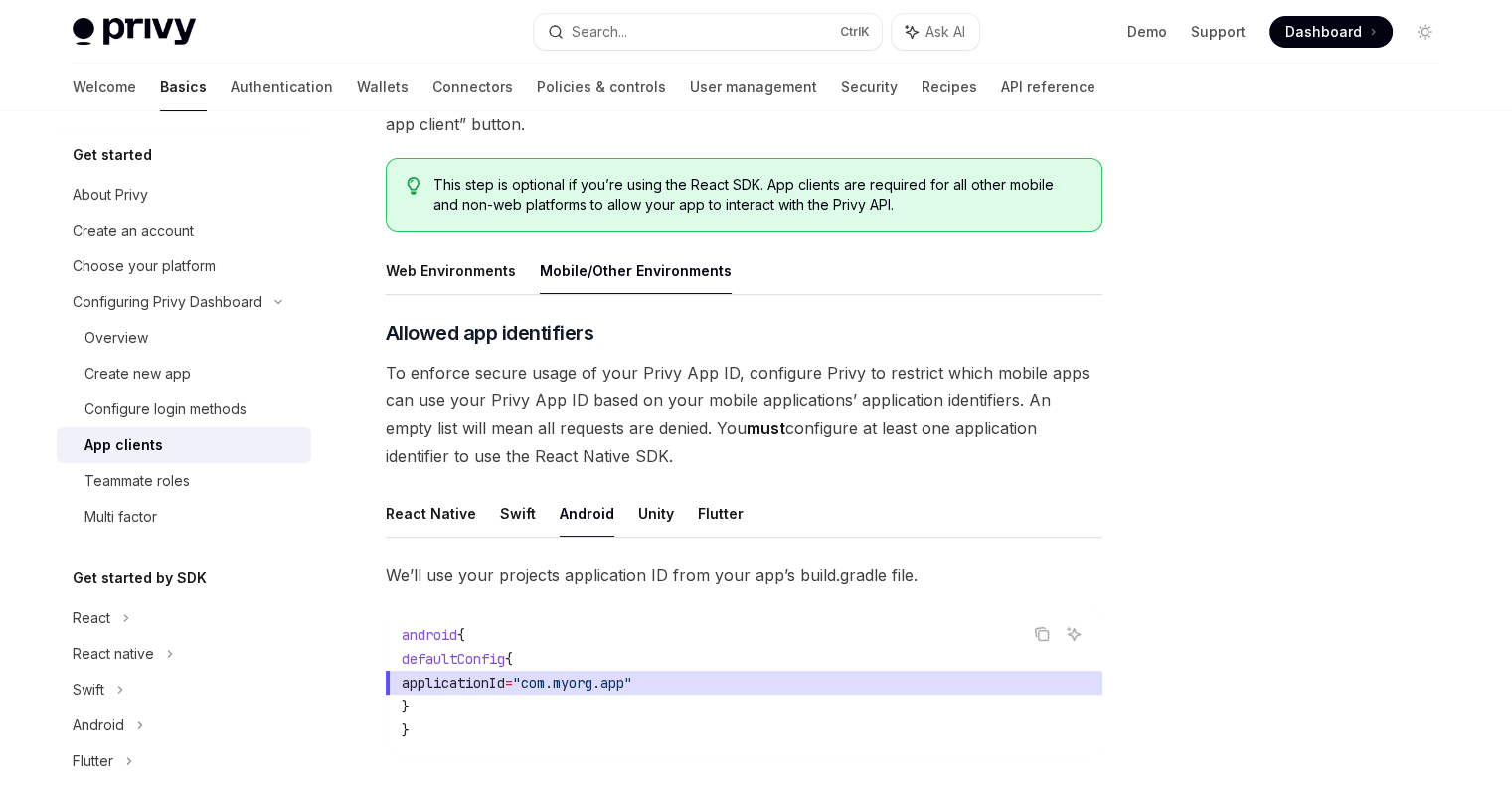 type on "*" 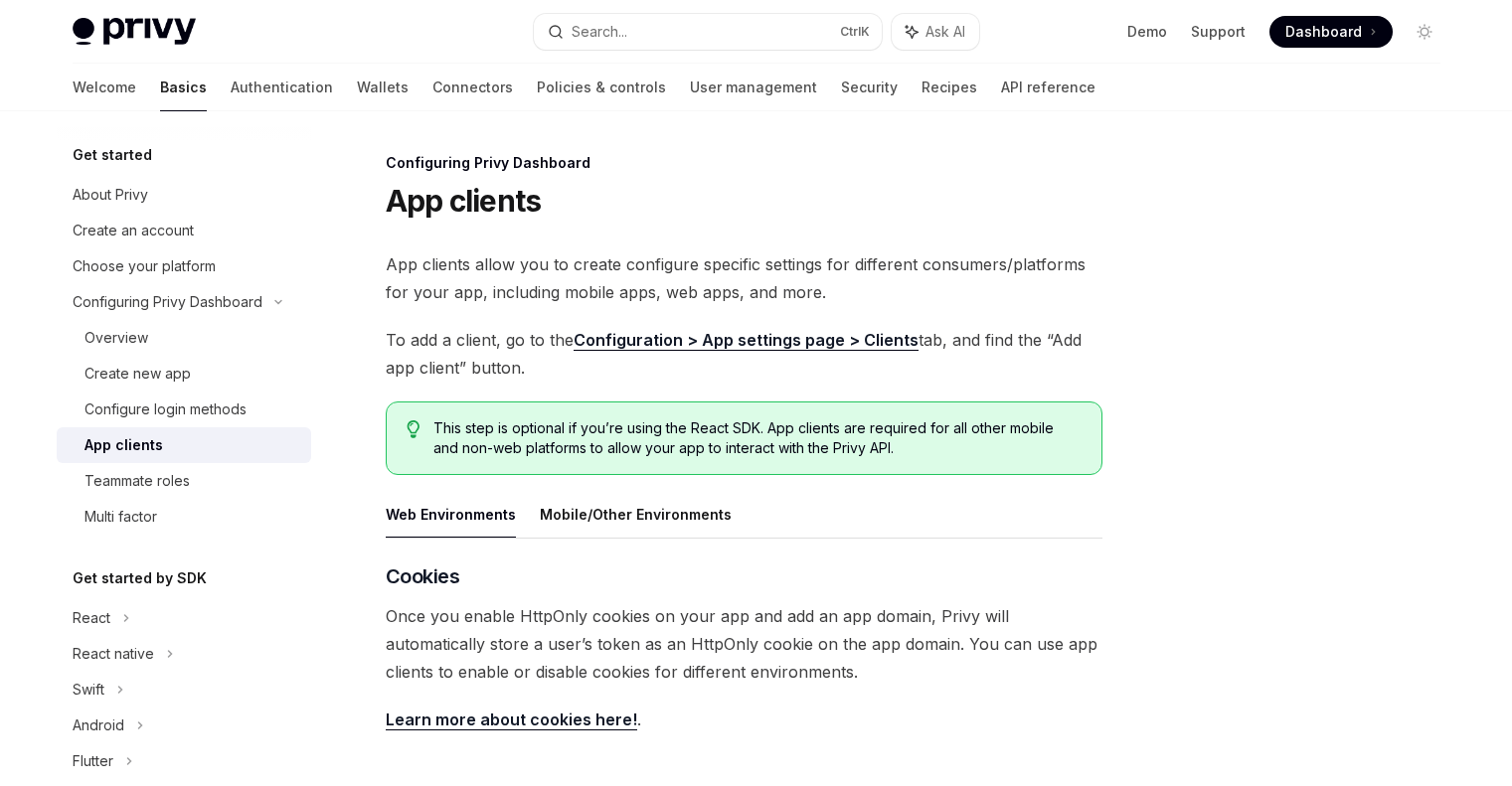scroll, scrollTop: 0, scrollLeft: 0, axis: both 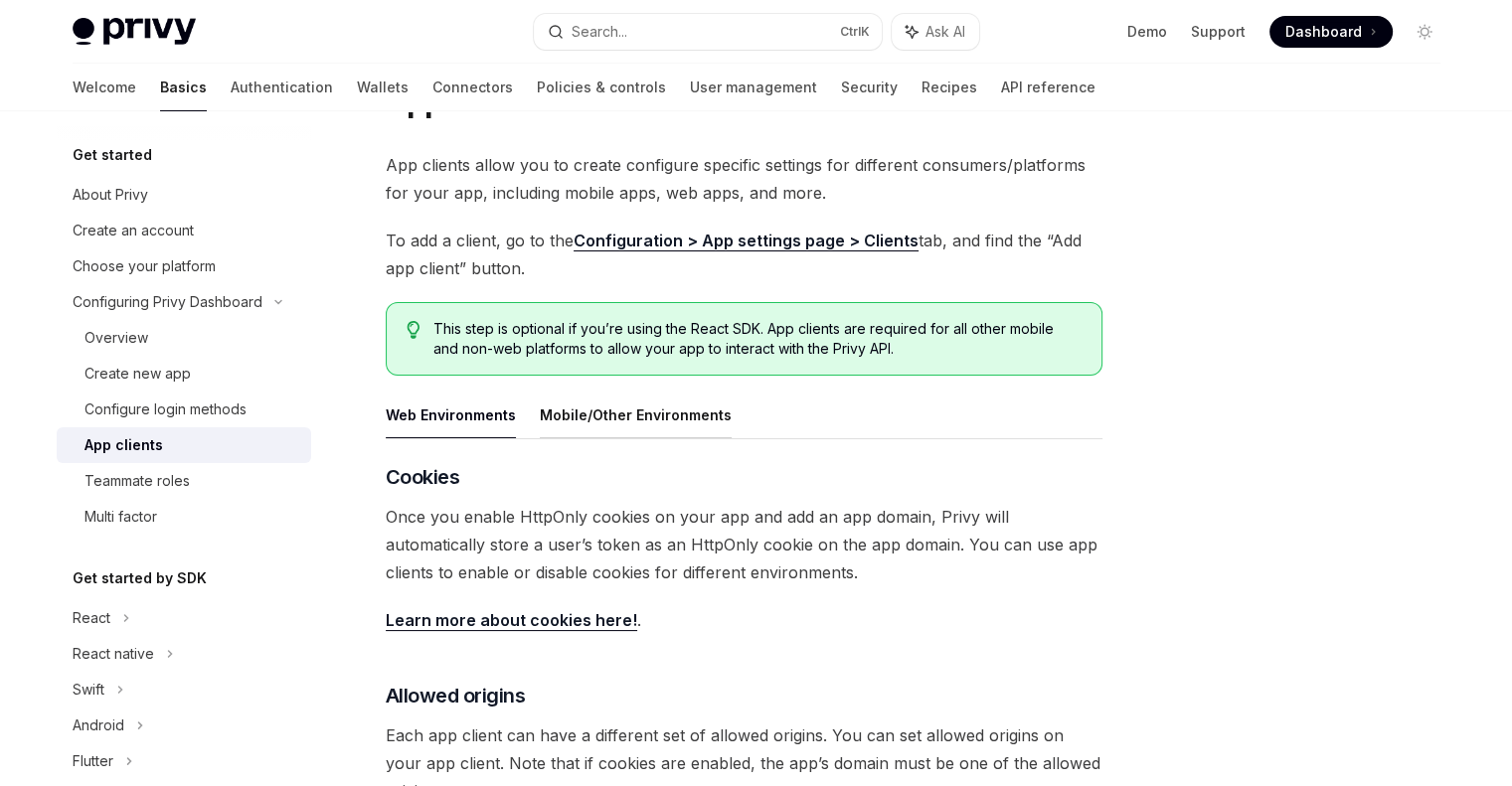 click on "Mobile/Other Environments" at bounding box center (635, 414) 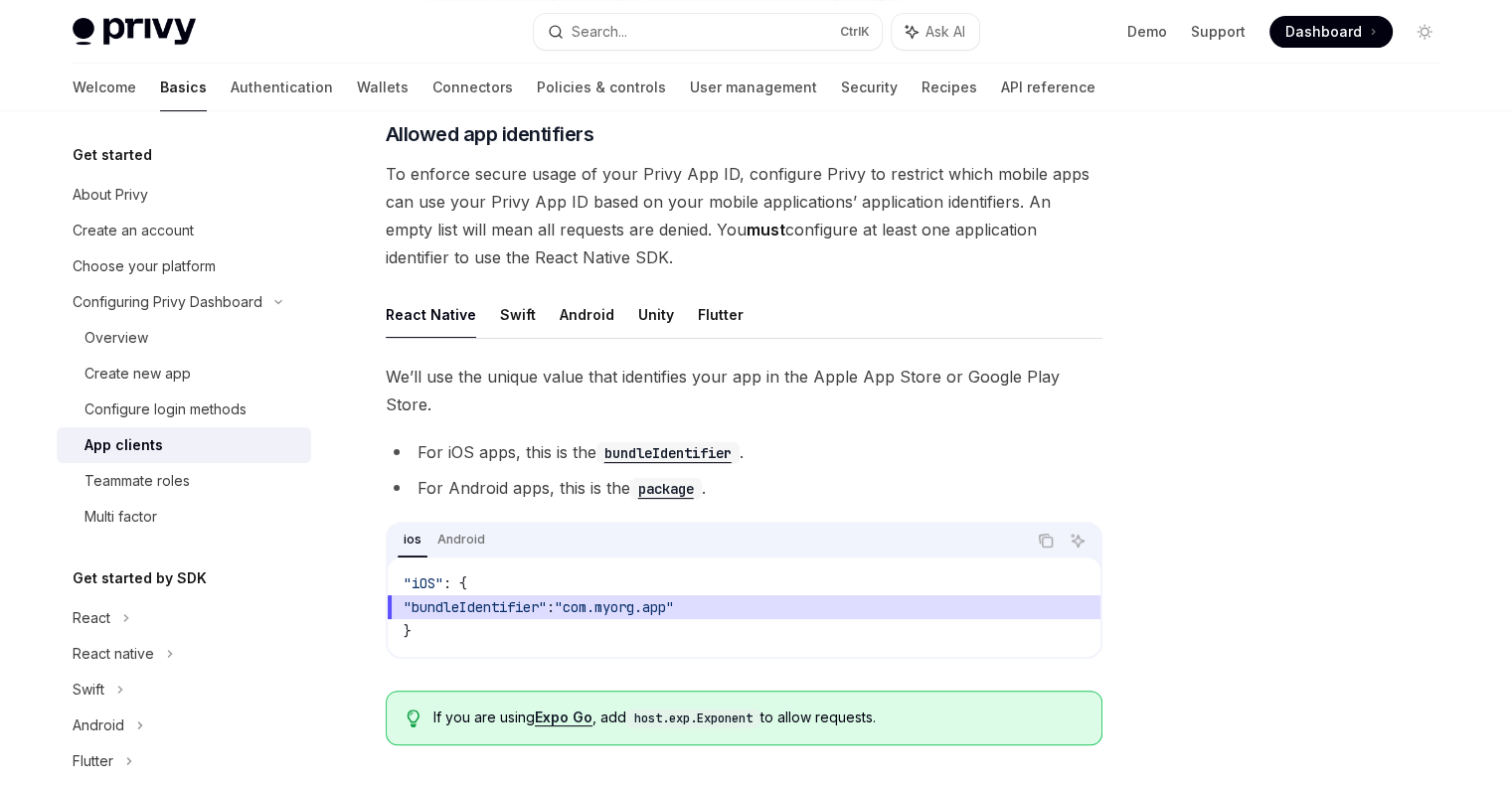 scroll, scrollTop: 497, scrollLeft: 0, axis: vertical 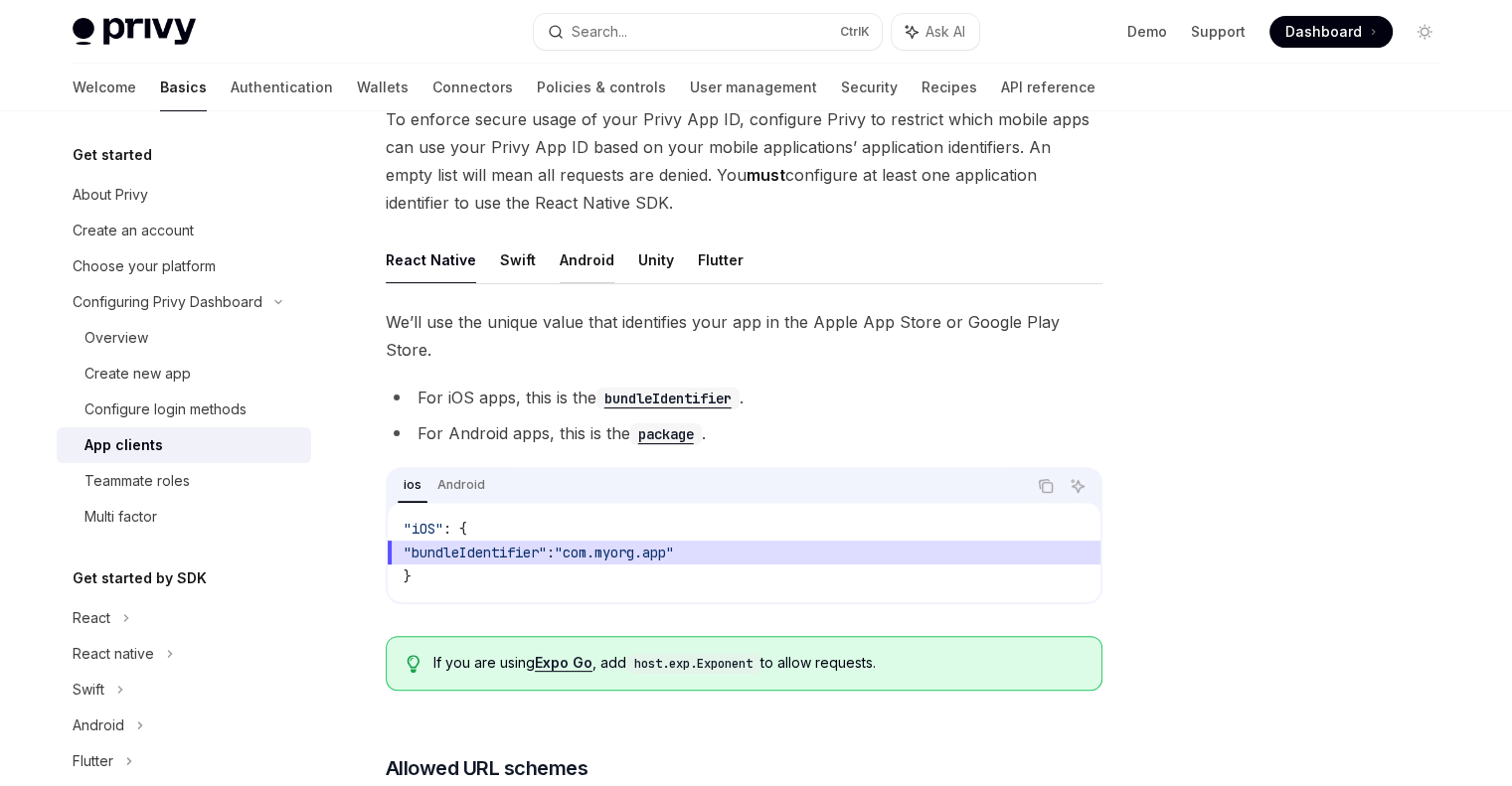 click on "Android" at bounding box center (587, 259) 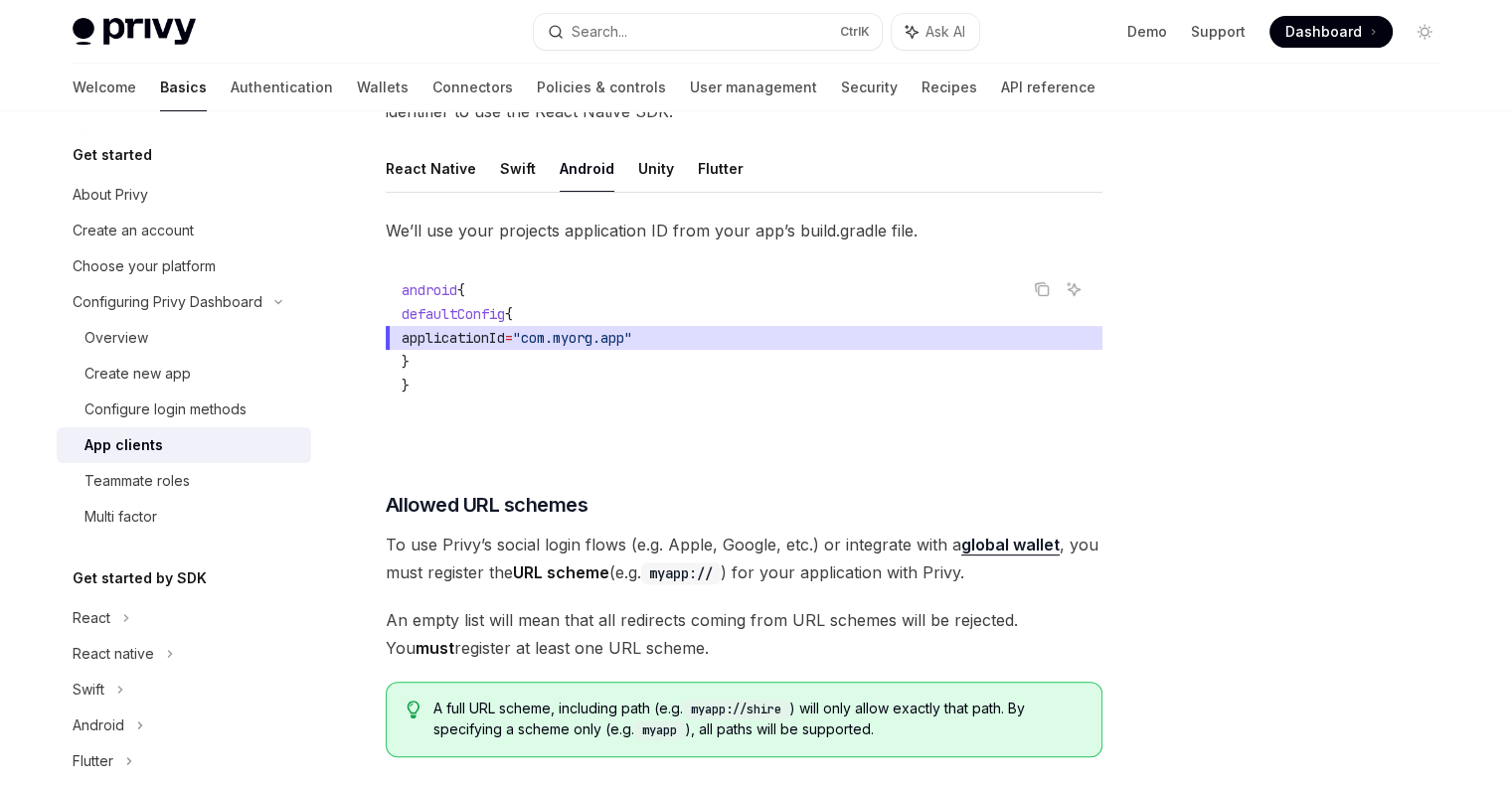 scroll, scrollTop: 596, scrollLeft: 0, axis: vertical 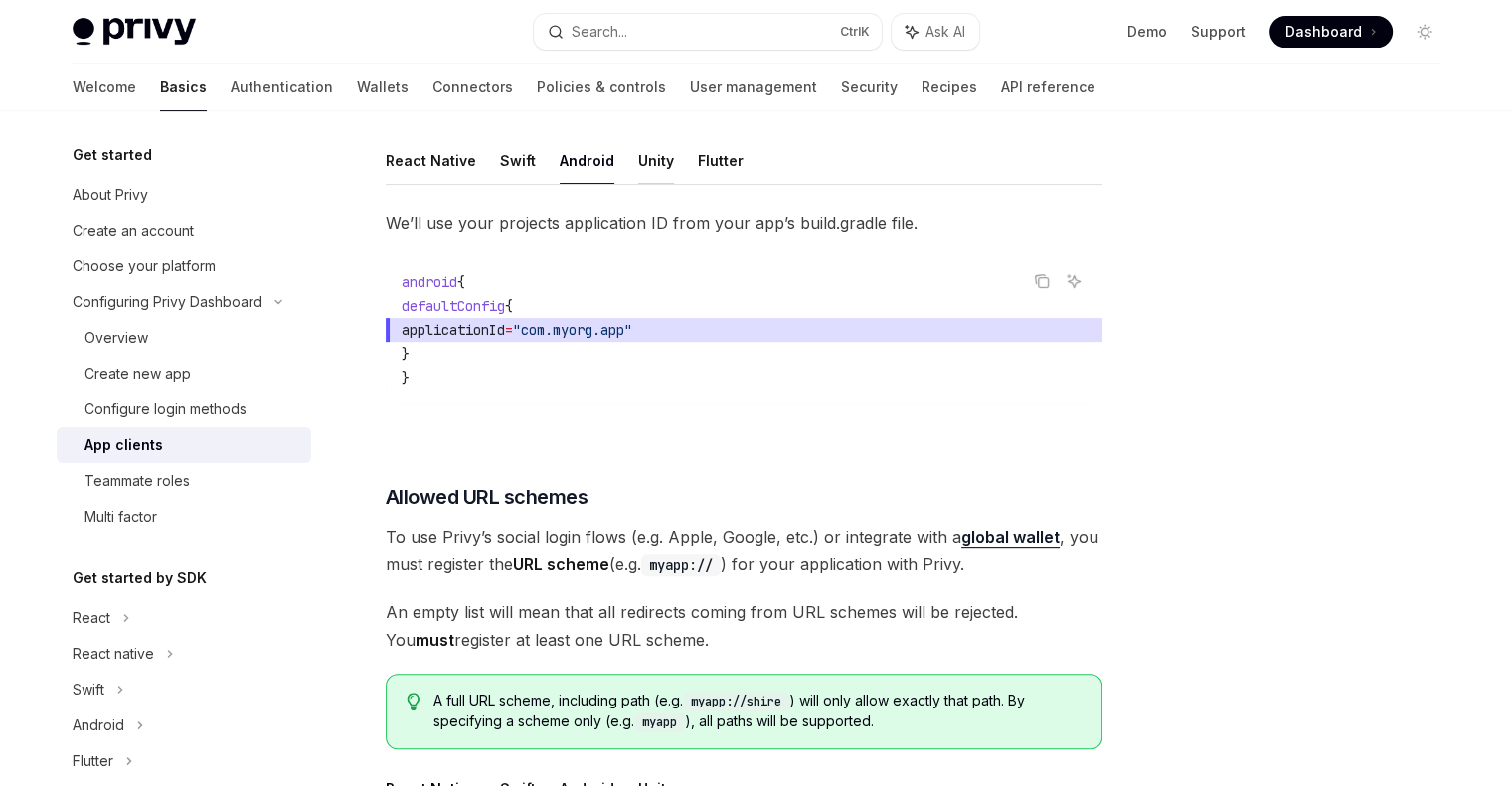 click on "Unity" at bounding box center (656, 160) 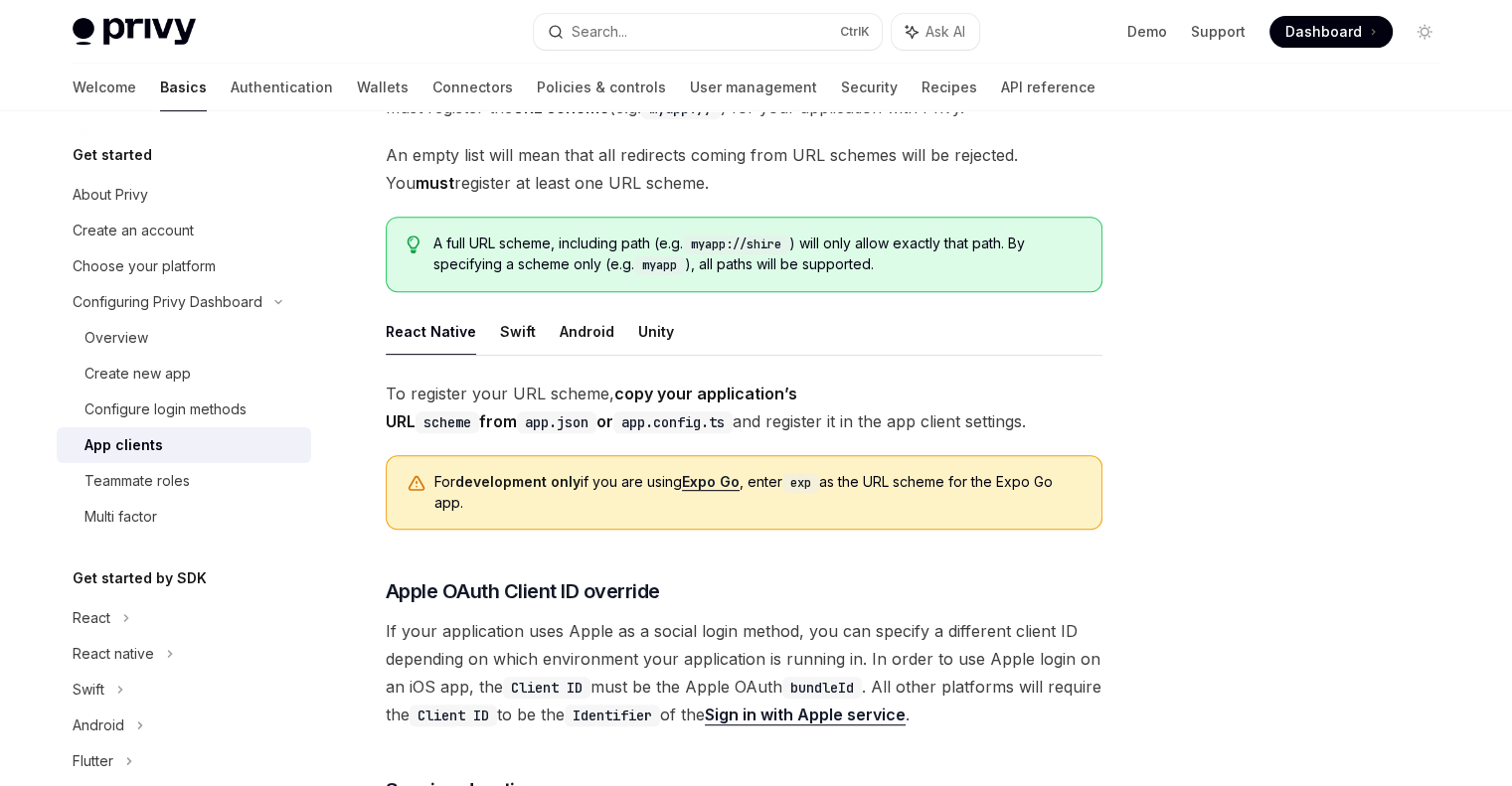 scroll, scrollTop: 894, scrollLeft: 0, axis: vertical 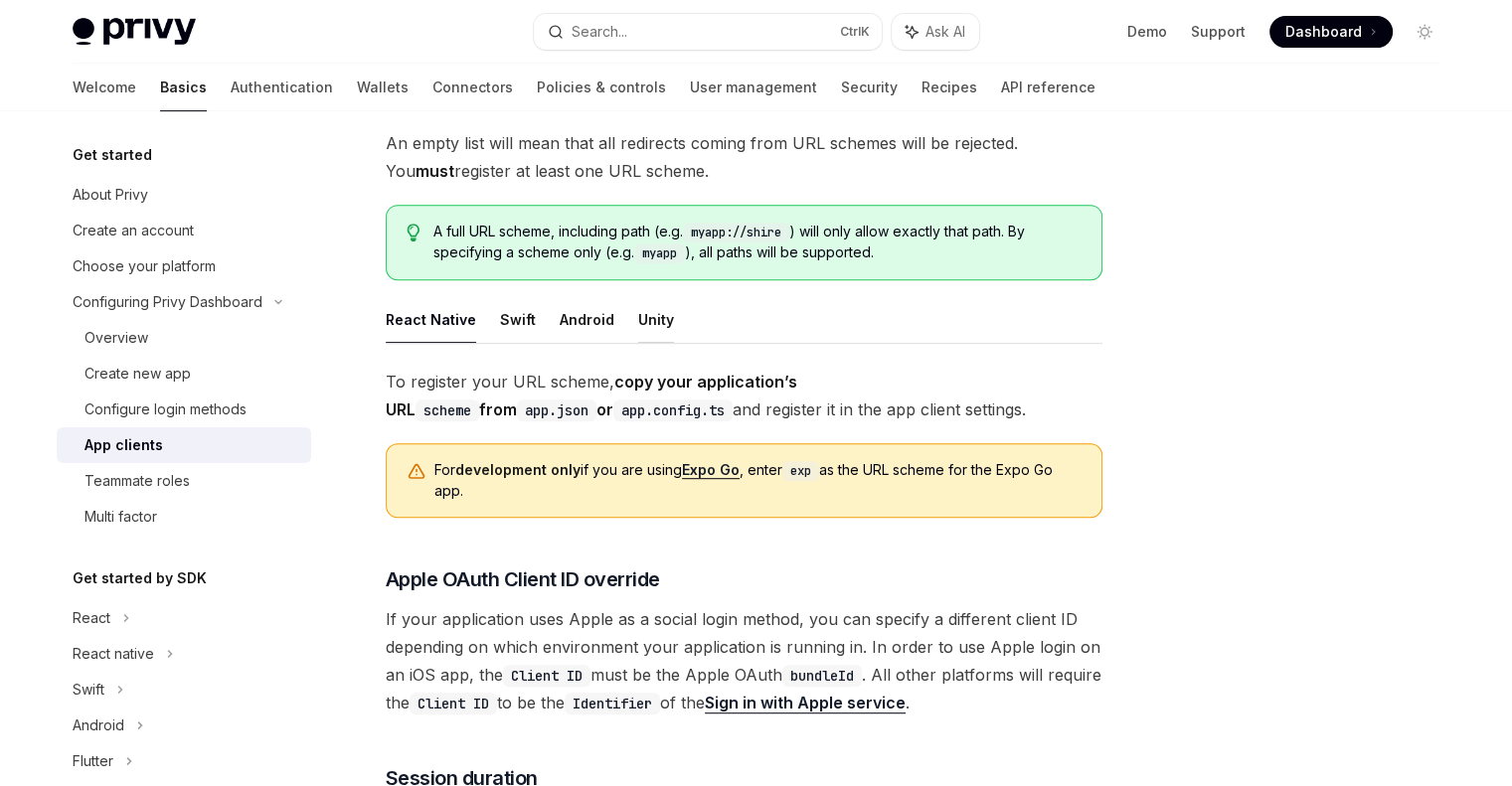click on "Unity" at bounding box center (656, 319) 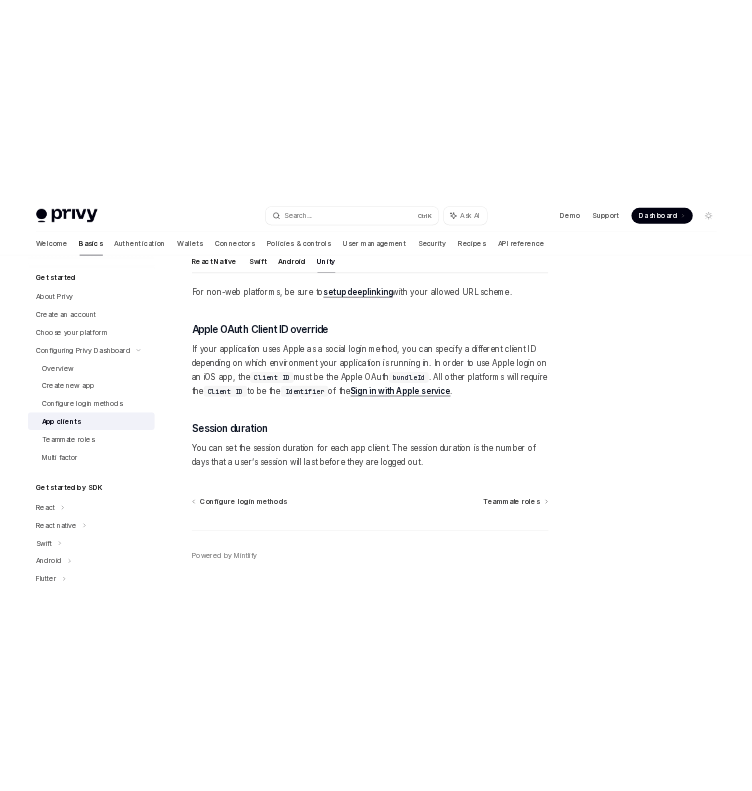 scroll, scrollTop: 1145, scrollLeft: 0, axis: vertical 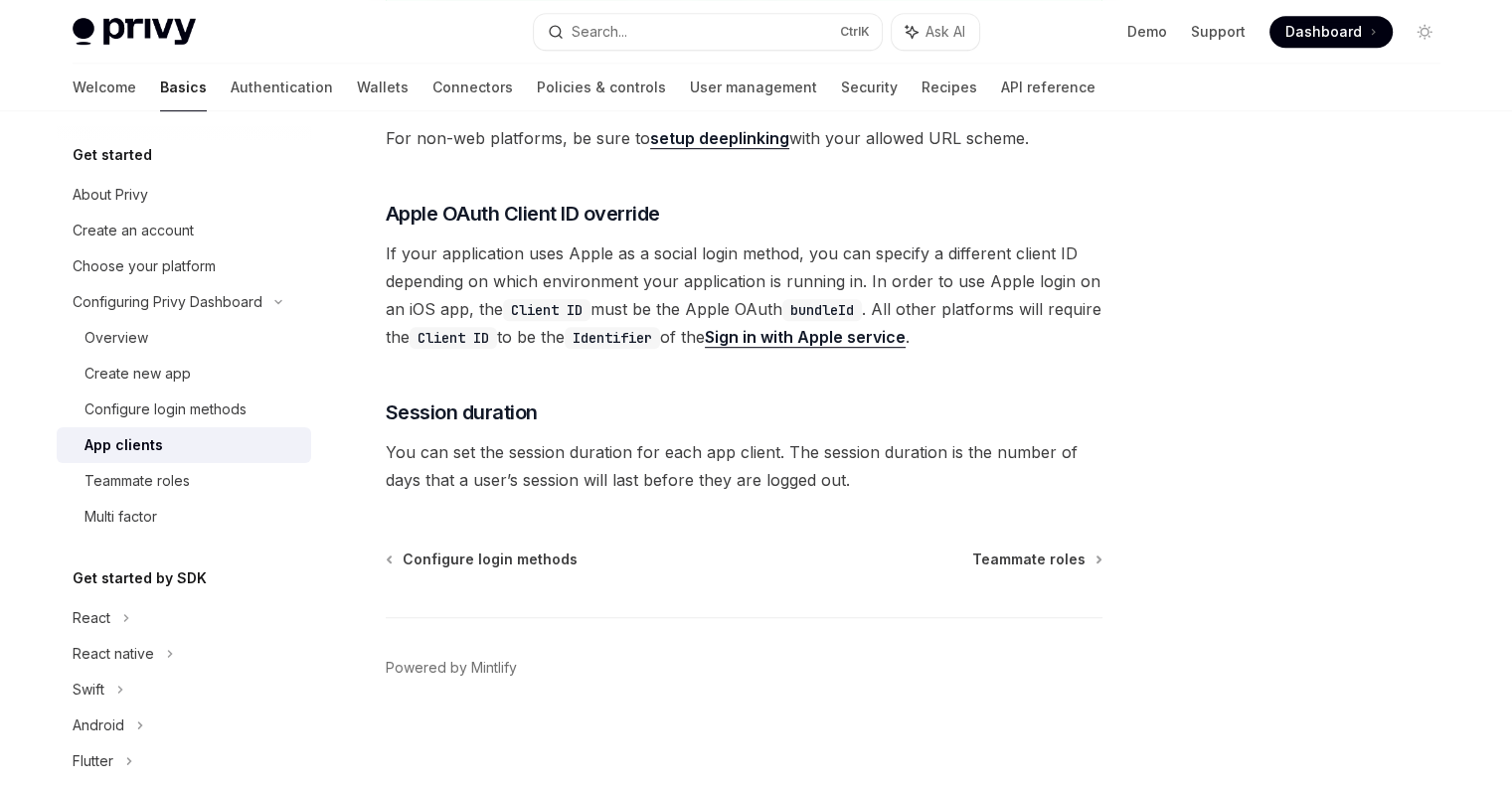 type on "*" 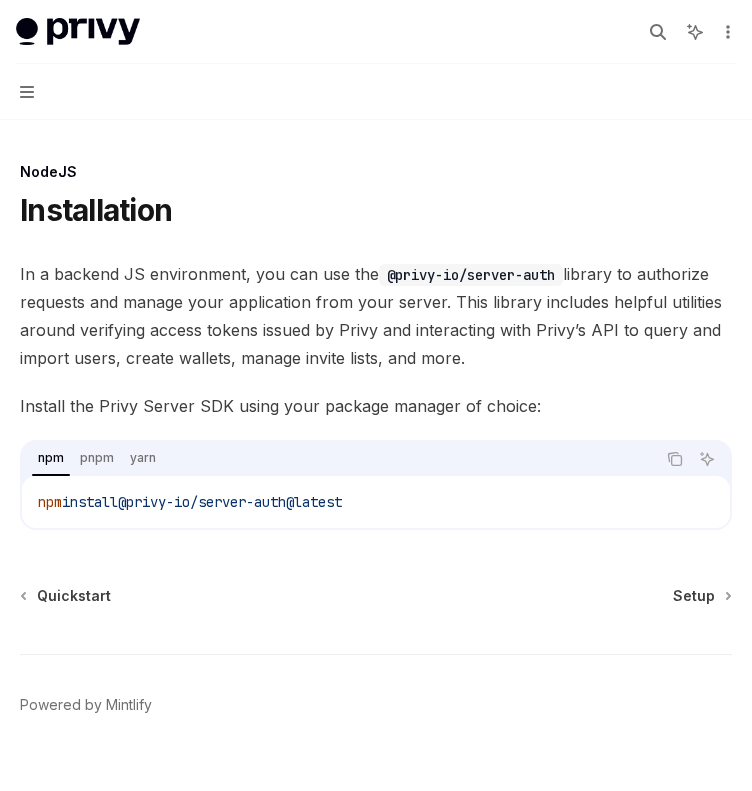 scroll, scrollTop: 36, scrollLeft: 0, axis: vertical 